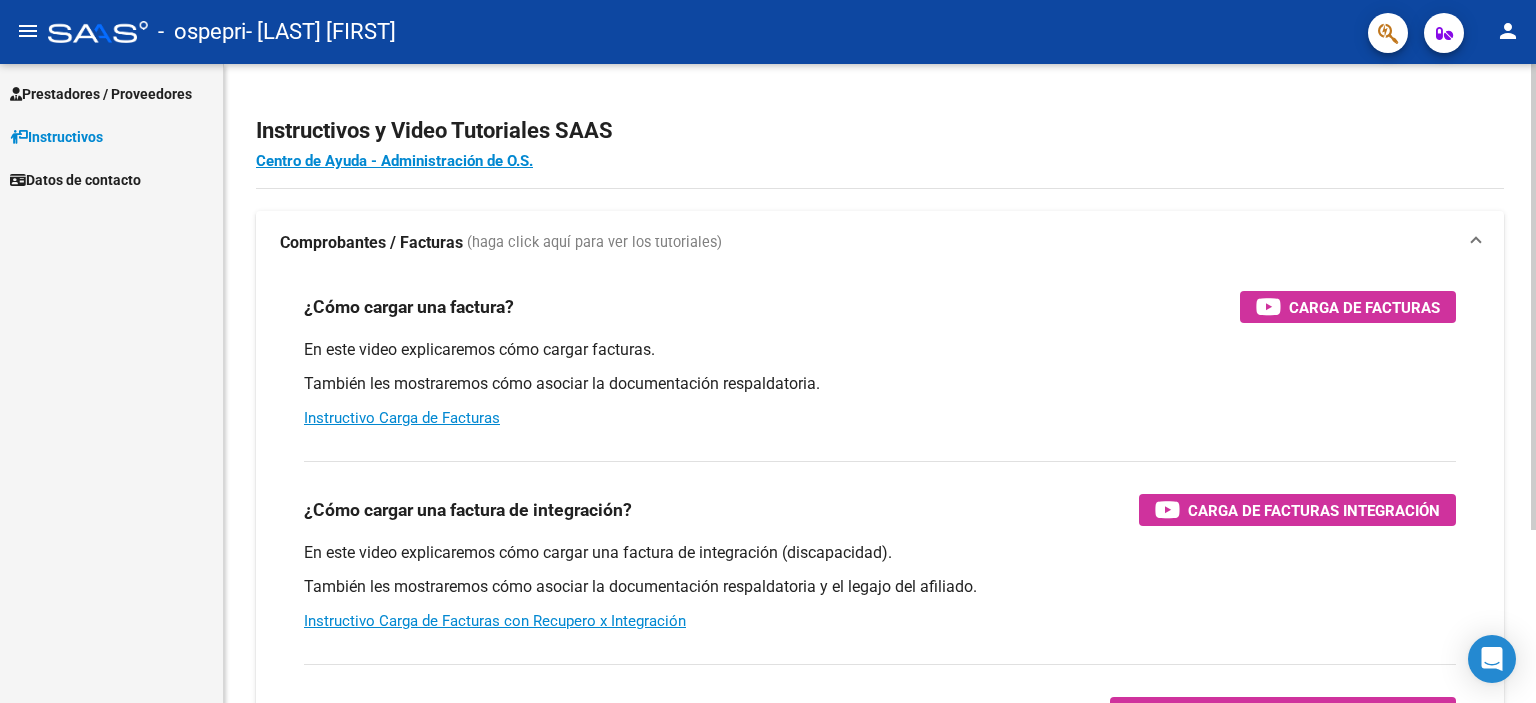 scroll, scrollTop: 0, scrollLeft: 0, axis: both 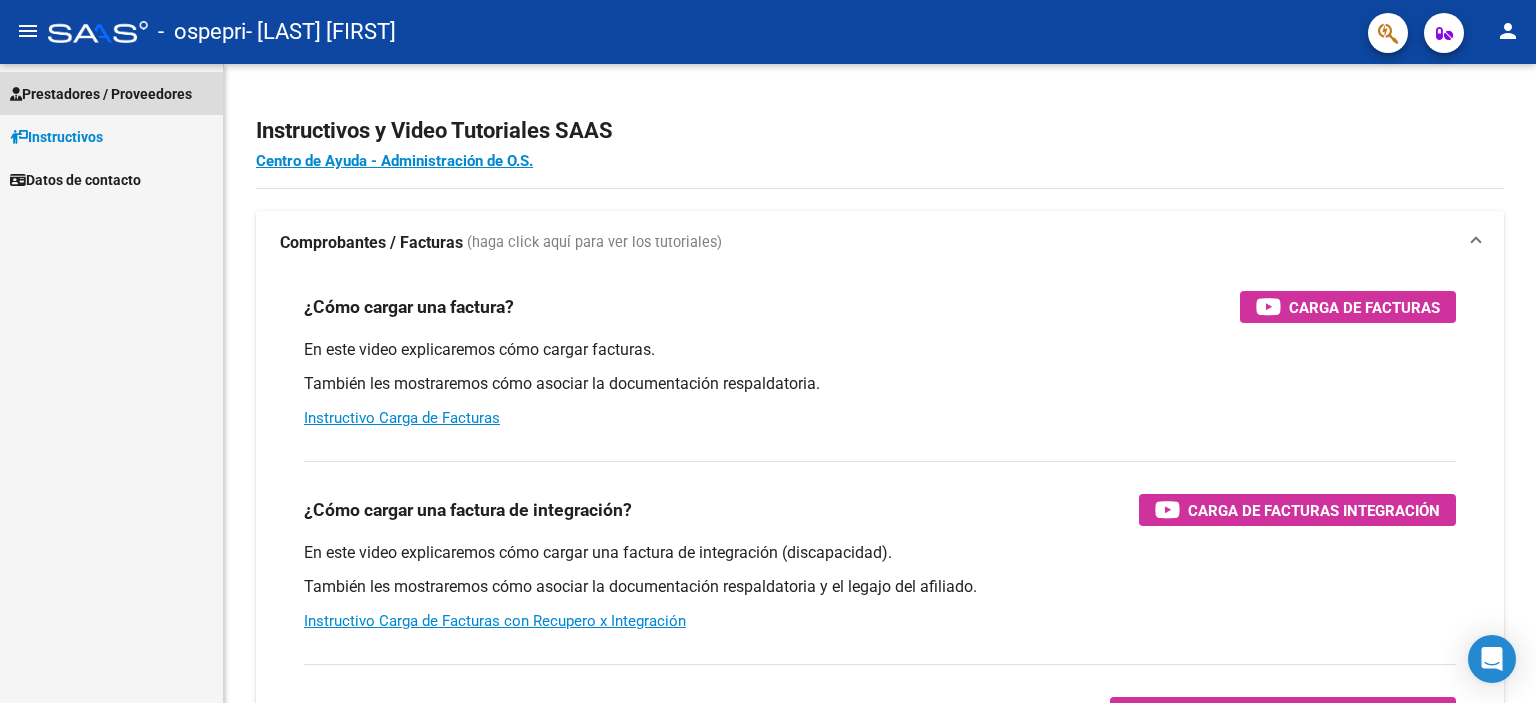 click on "Prestadores / Proveedores" at bounding box center (101, 94) 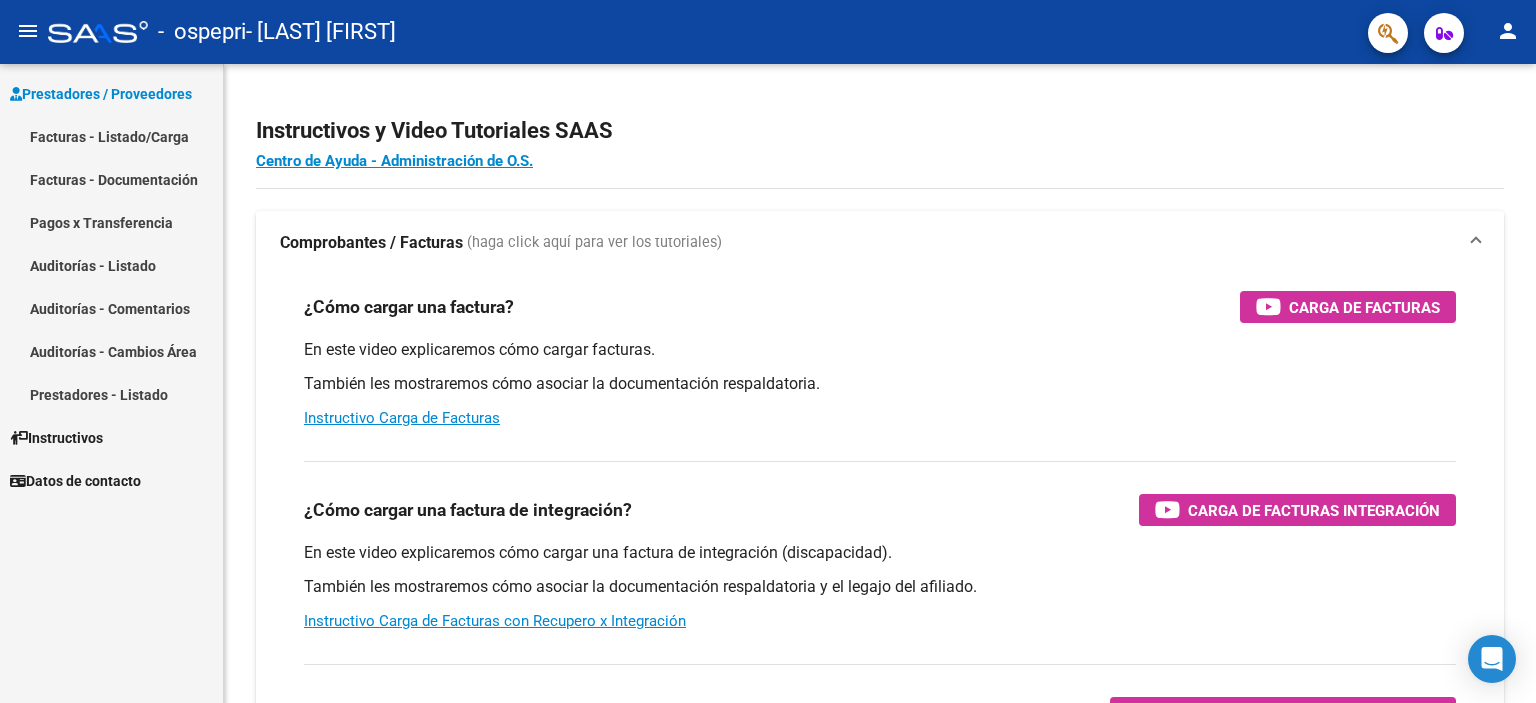 click on "Facturas - Listado/Carga" at bounding box center [111, 136] 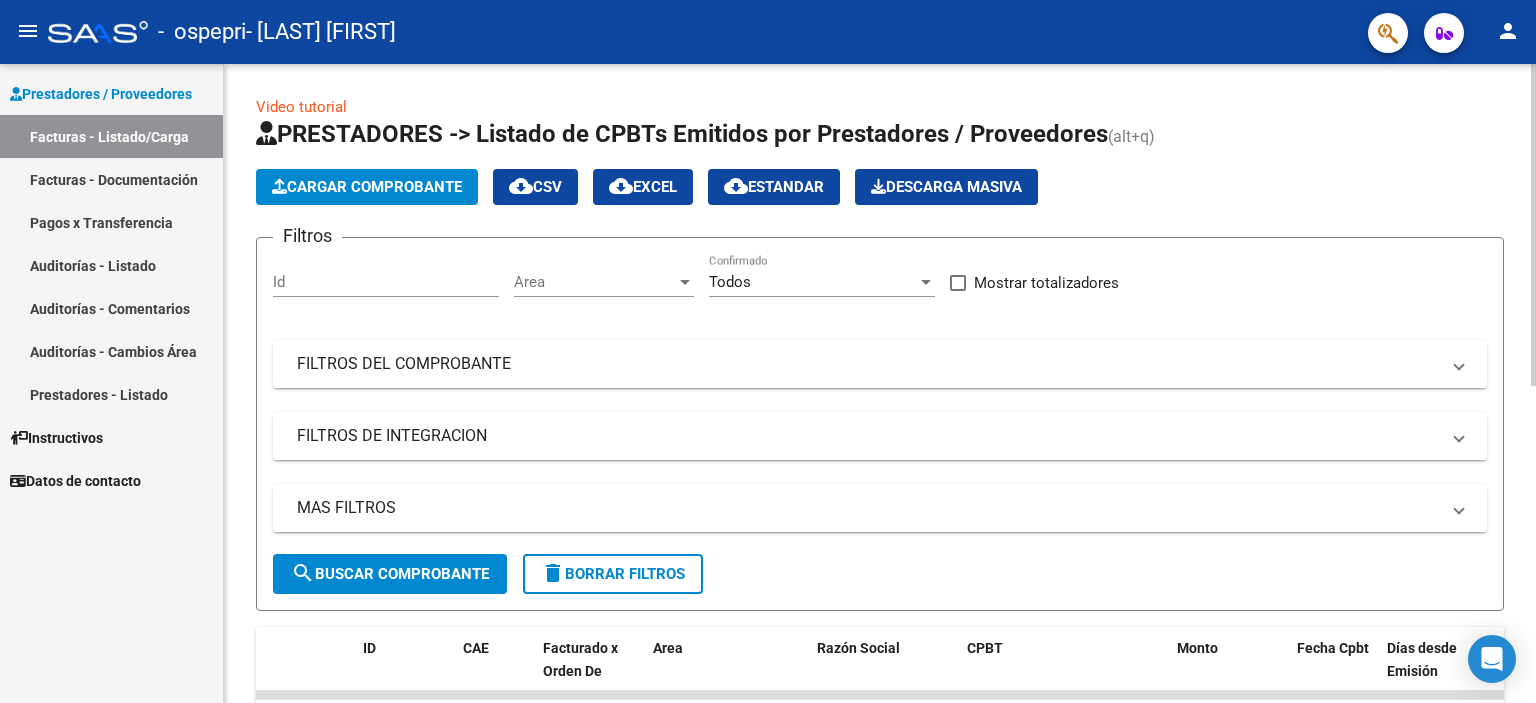 click on "Cargar Comprobante" 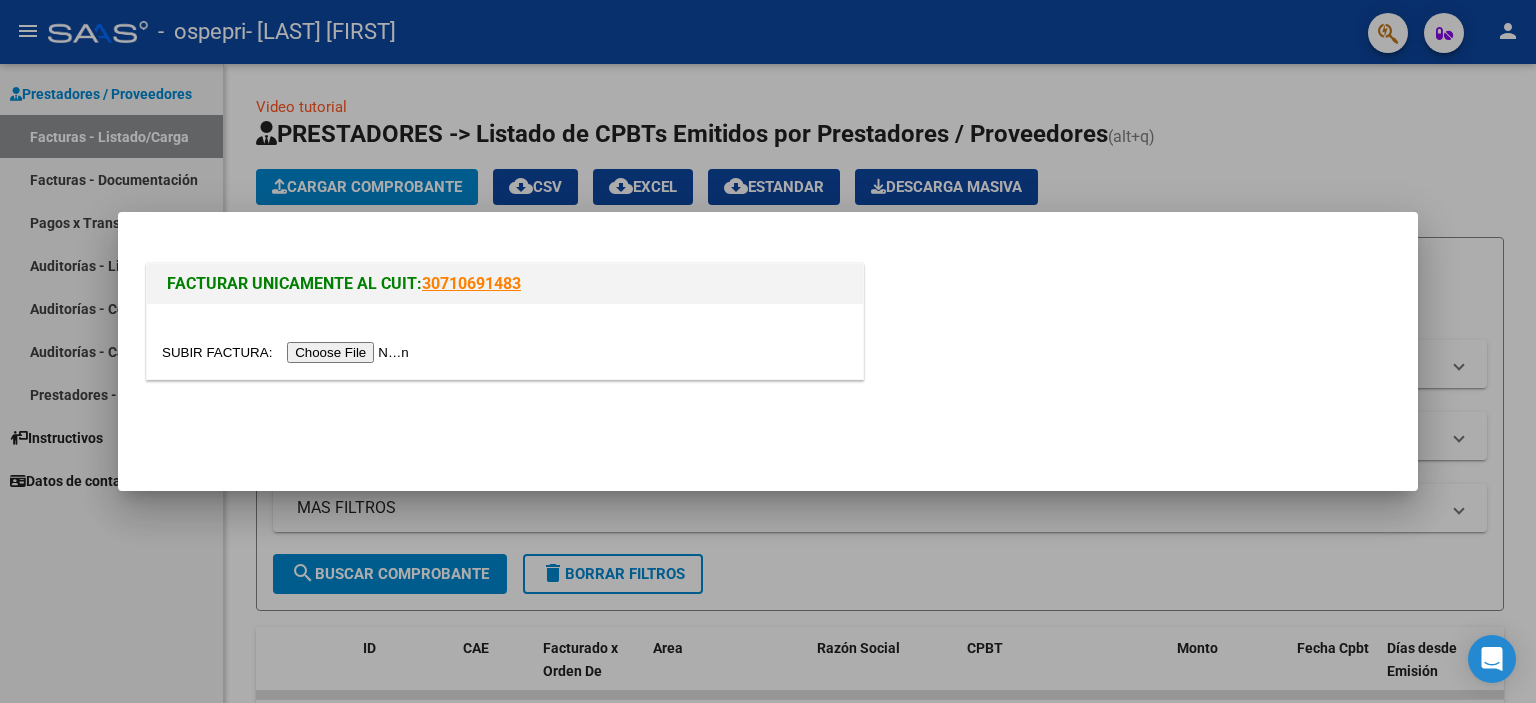 click at bounding box center (288, 352) 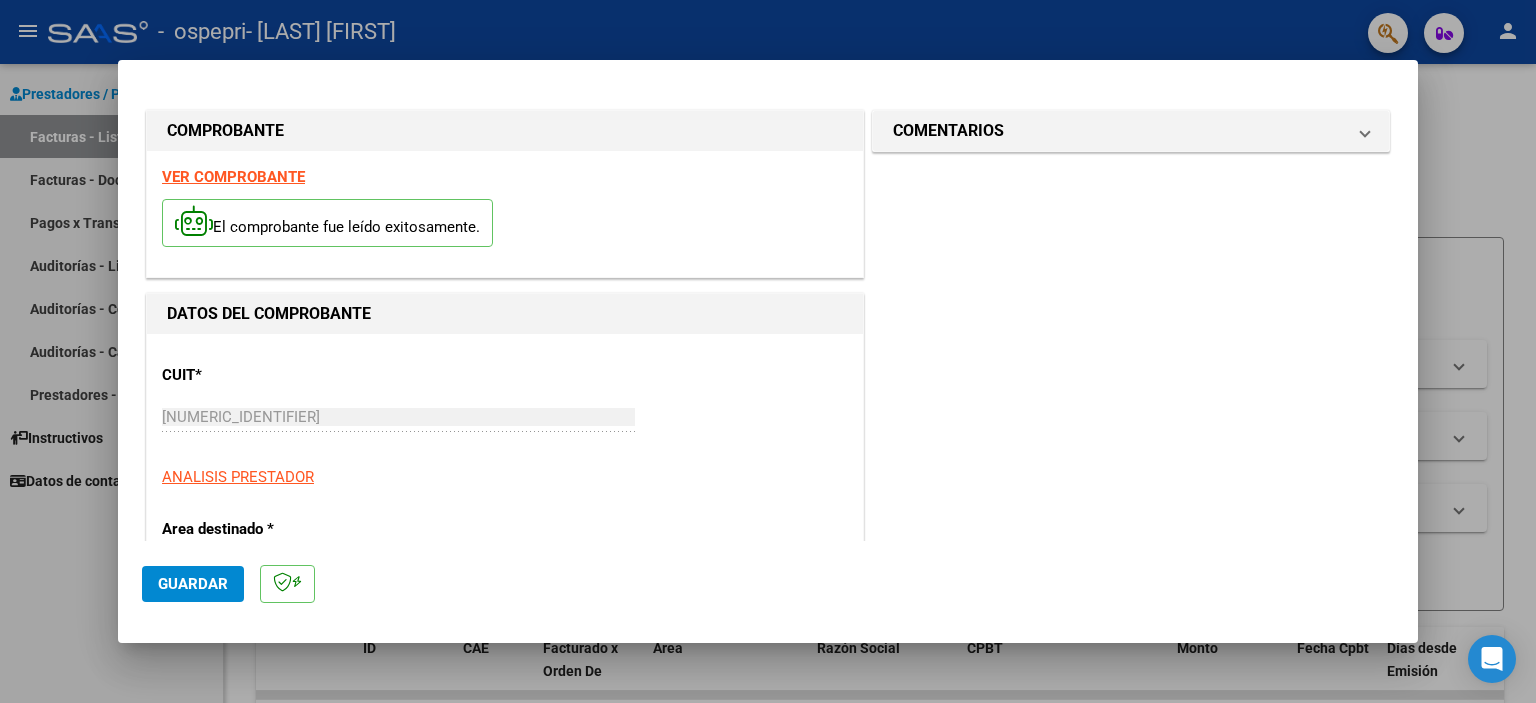 scroll, scrollTop: 252, scrollLeft: 0, axis: vertical 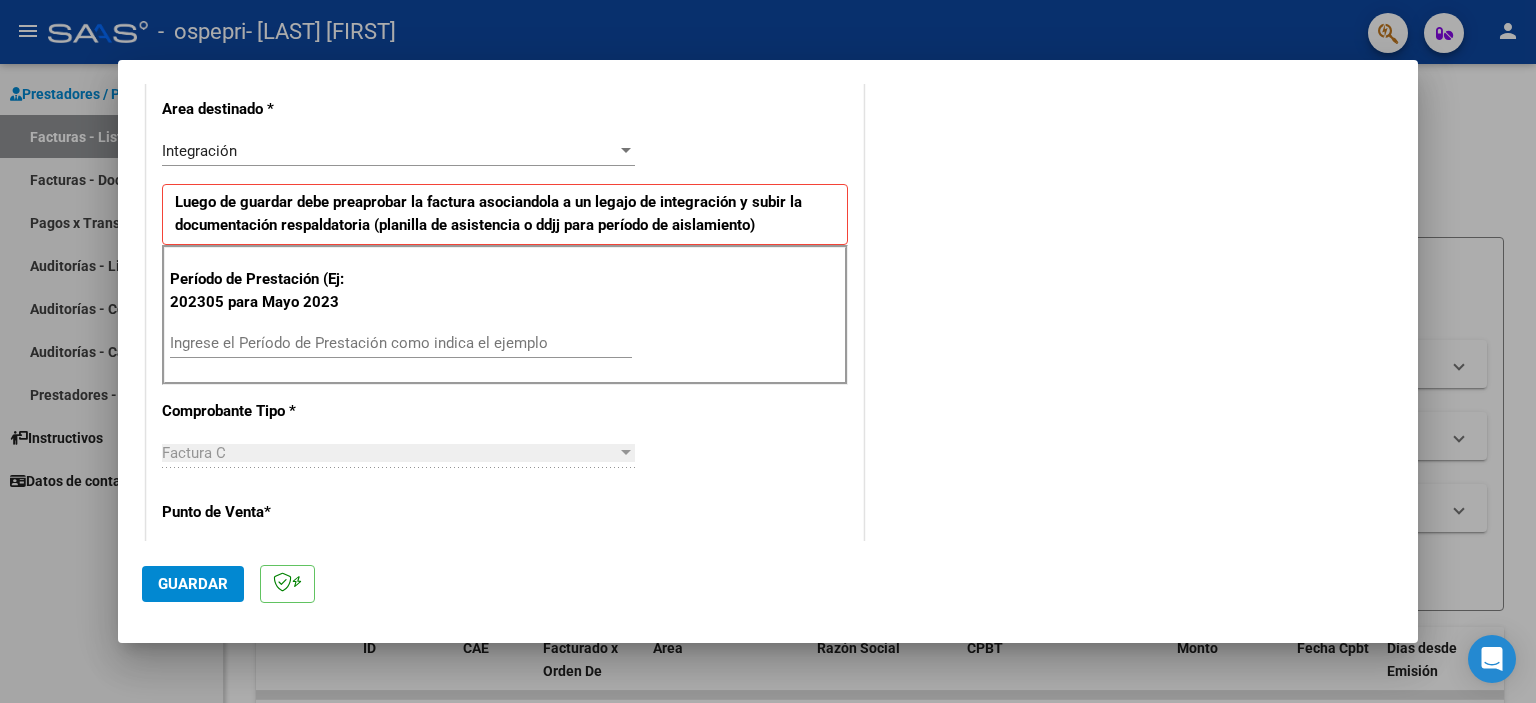 click on "Ingrese el Período de Prestación como indica el ejemplo" at bounding box center (401, 343) 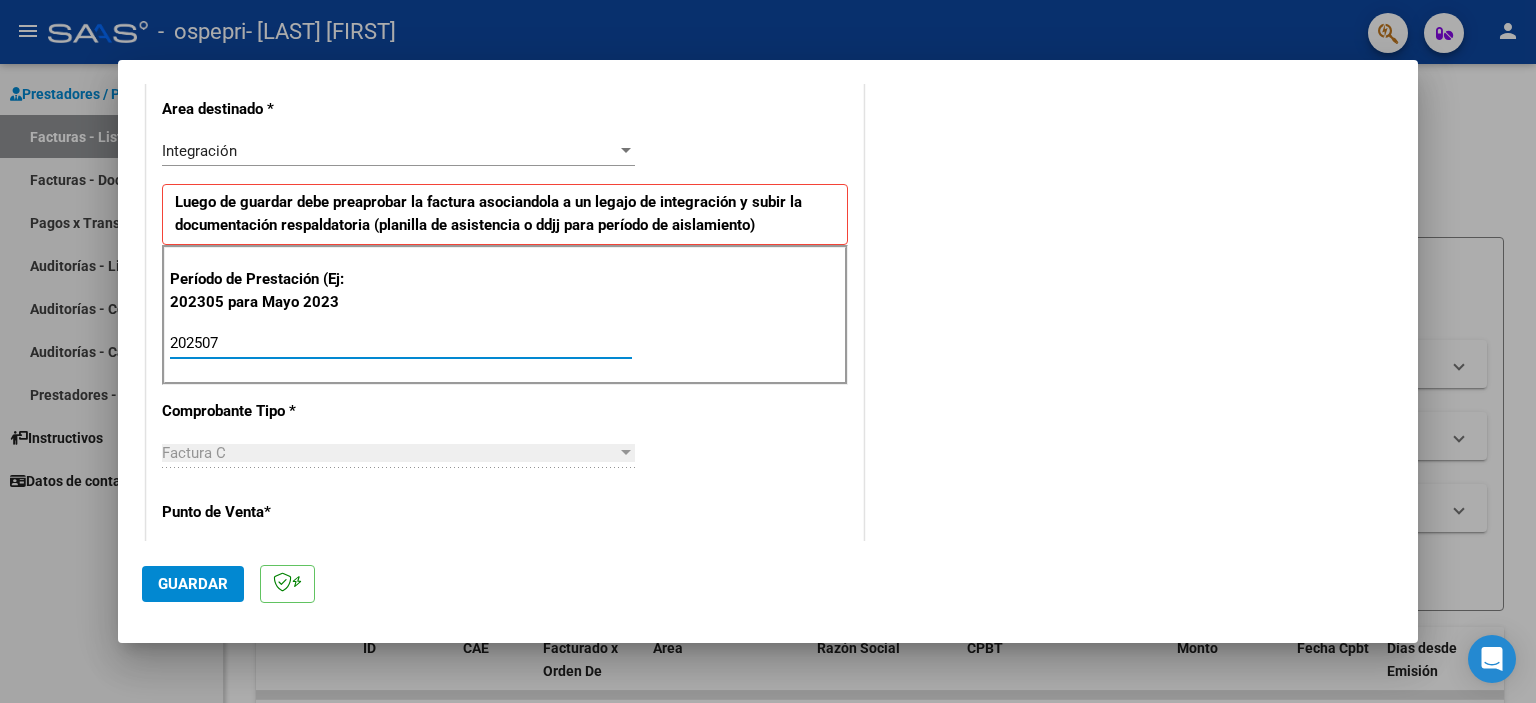 type on "202507" 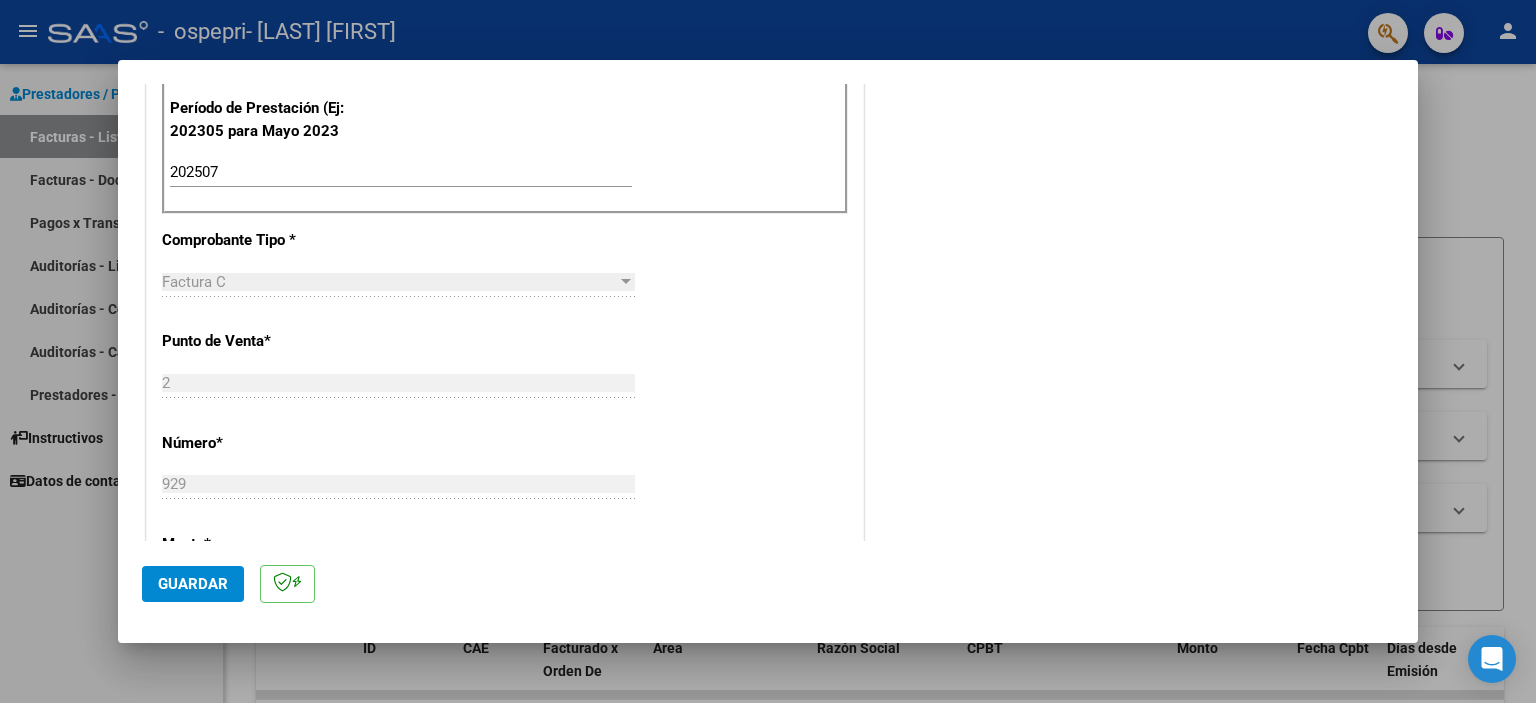scroll, scrollTop: 601, scrollLeft: 0, axis: vertical 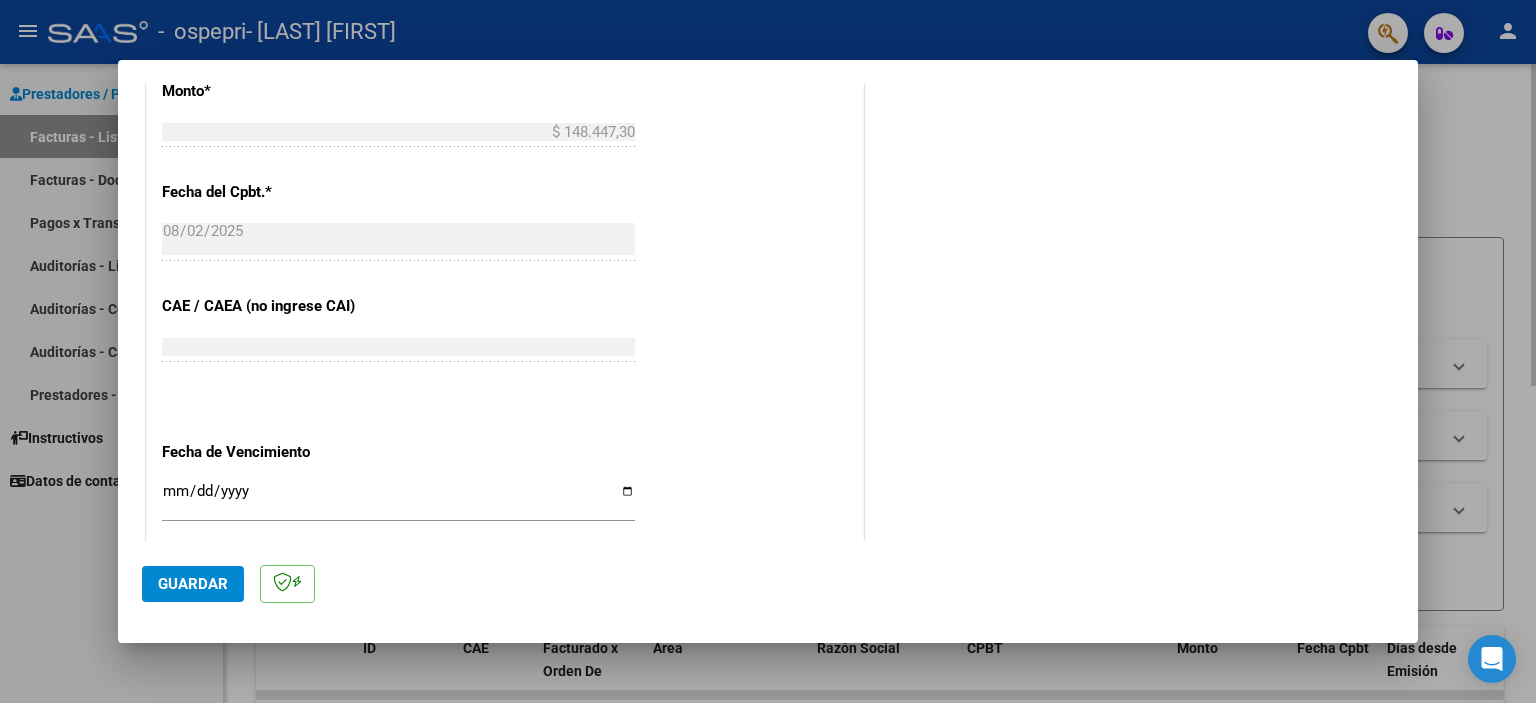 drag, startPoint x: 1418, startPoint y: 424, endPoint x: 1432, endPoint y: 476, distance: 53.851646 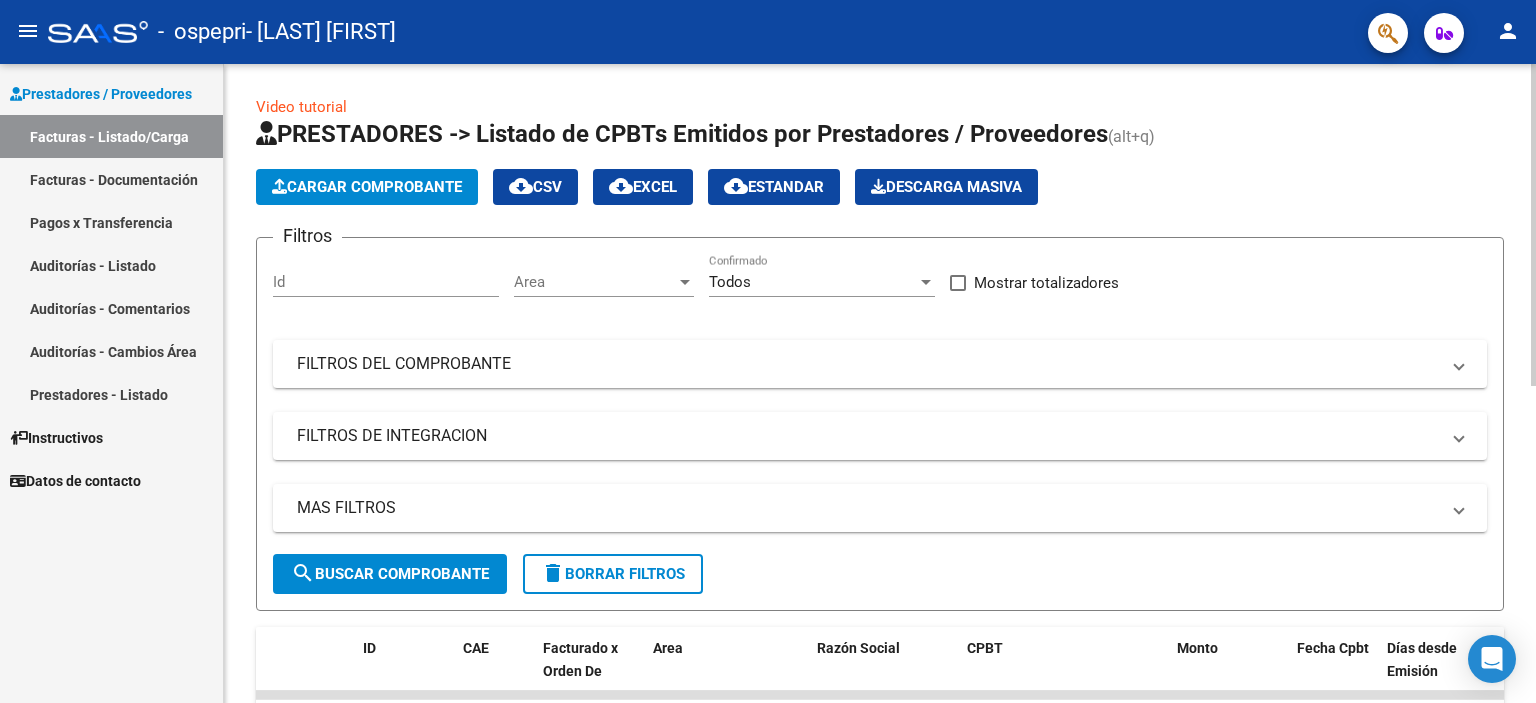 click on "Cargar Comprobante" 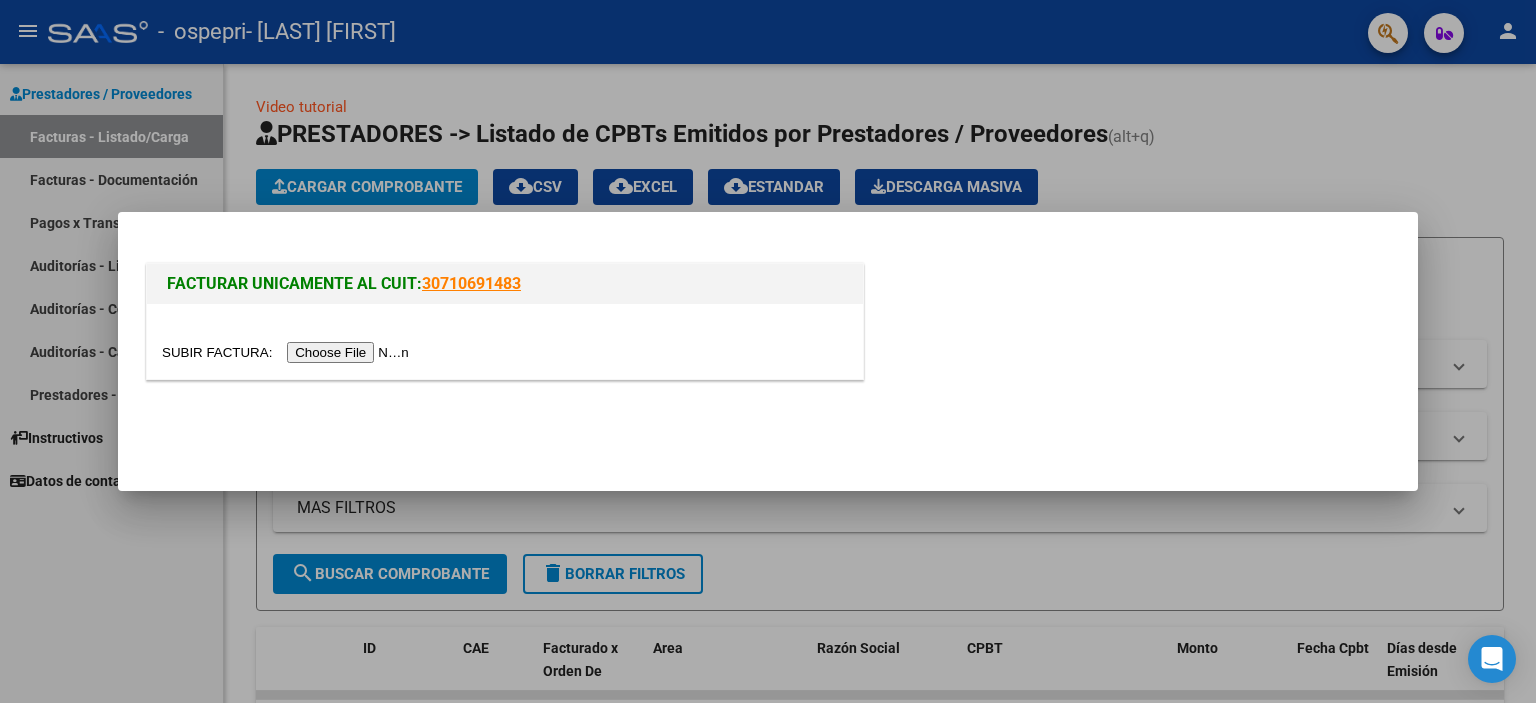 click at bounding box center (288, 352) 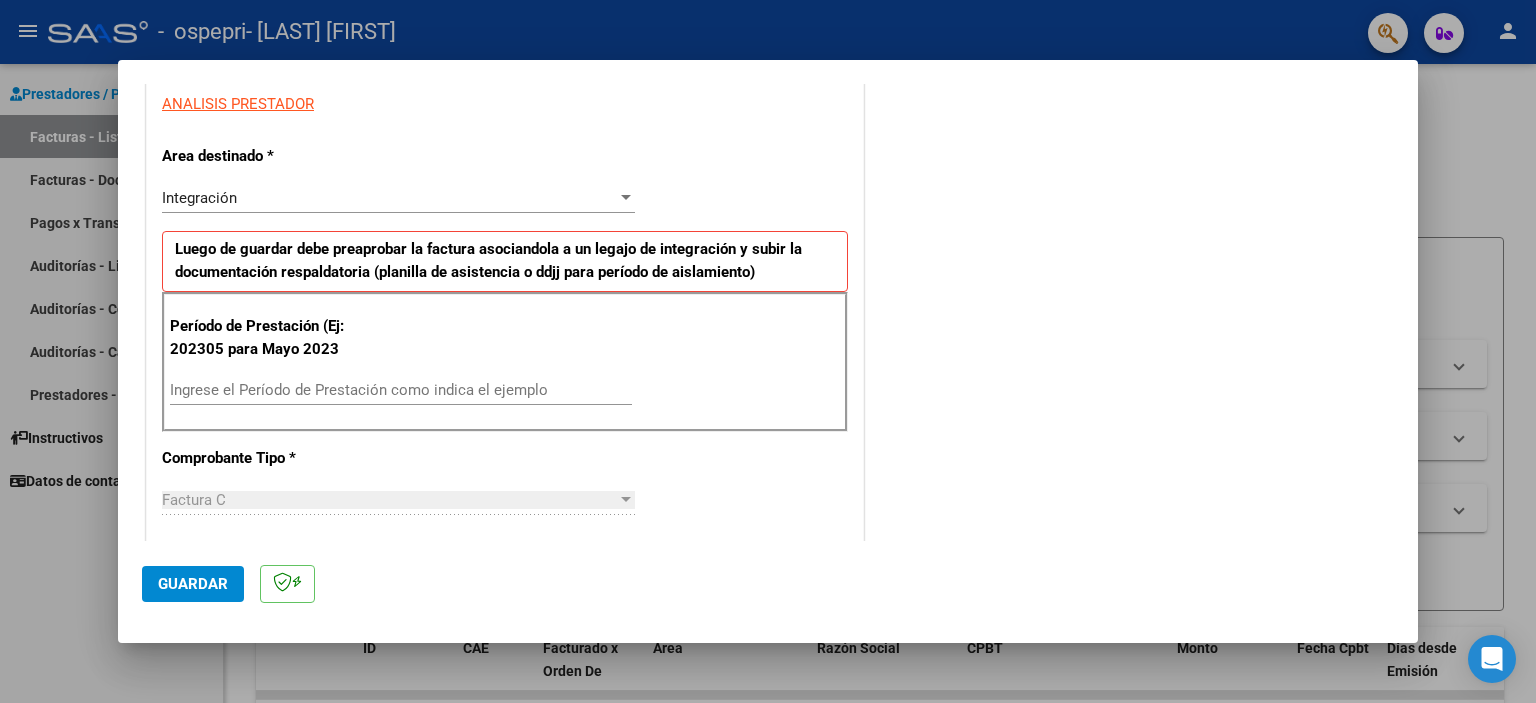 scroll, scrollTop: 384, scrollLeft: 0, axis: vertical 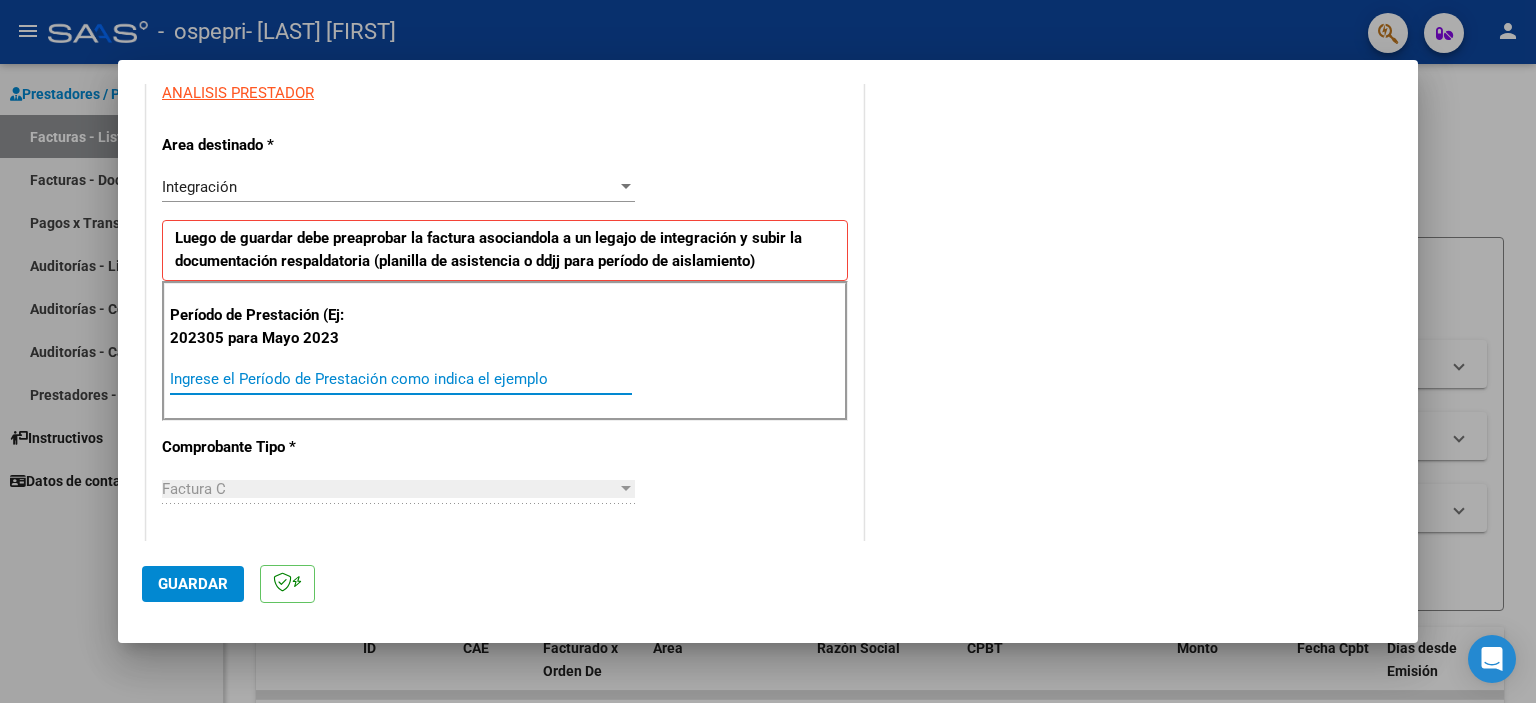 click on "Ingrese el Período de Prestación como indica el ejemplo" at bounding box center [401, 379] 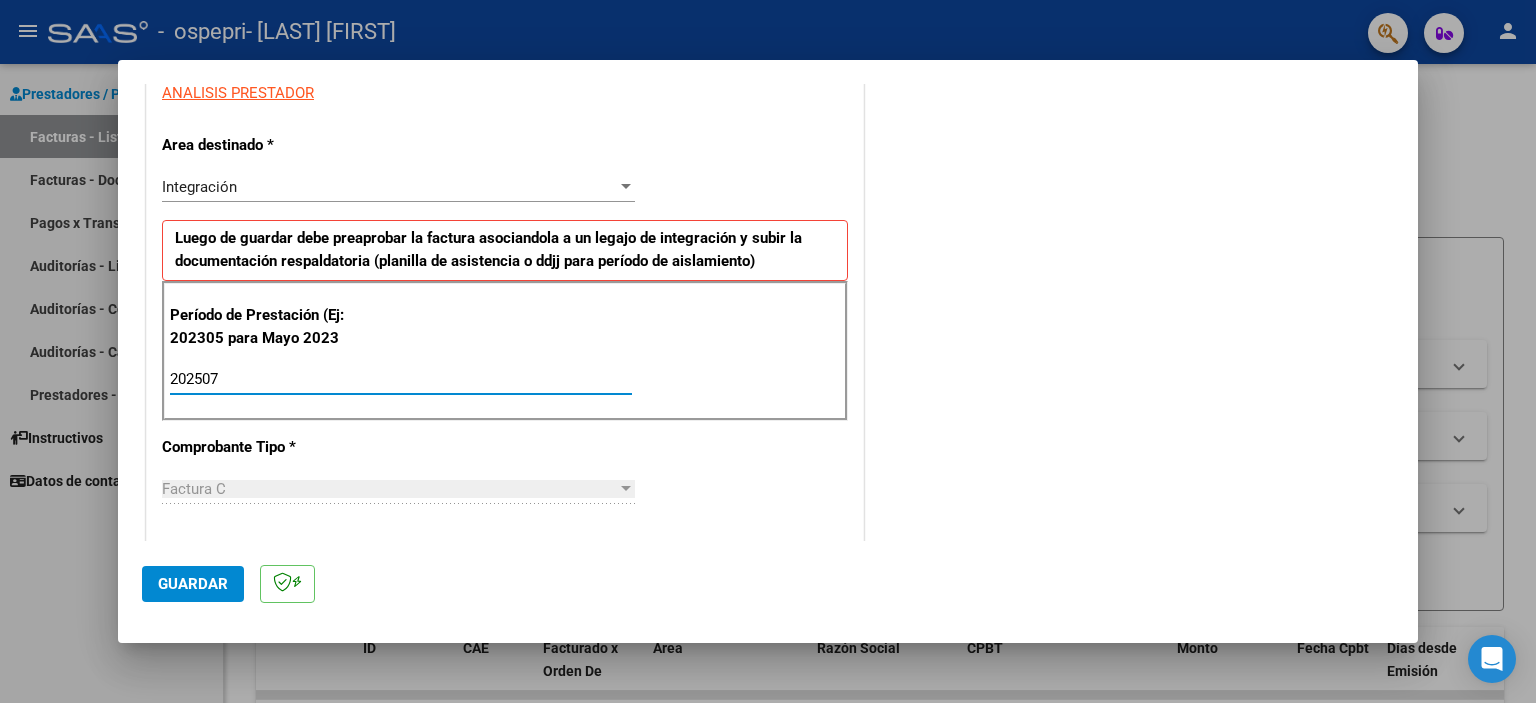 type on "202507" 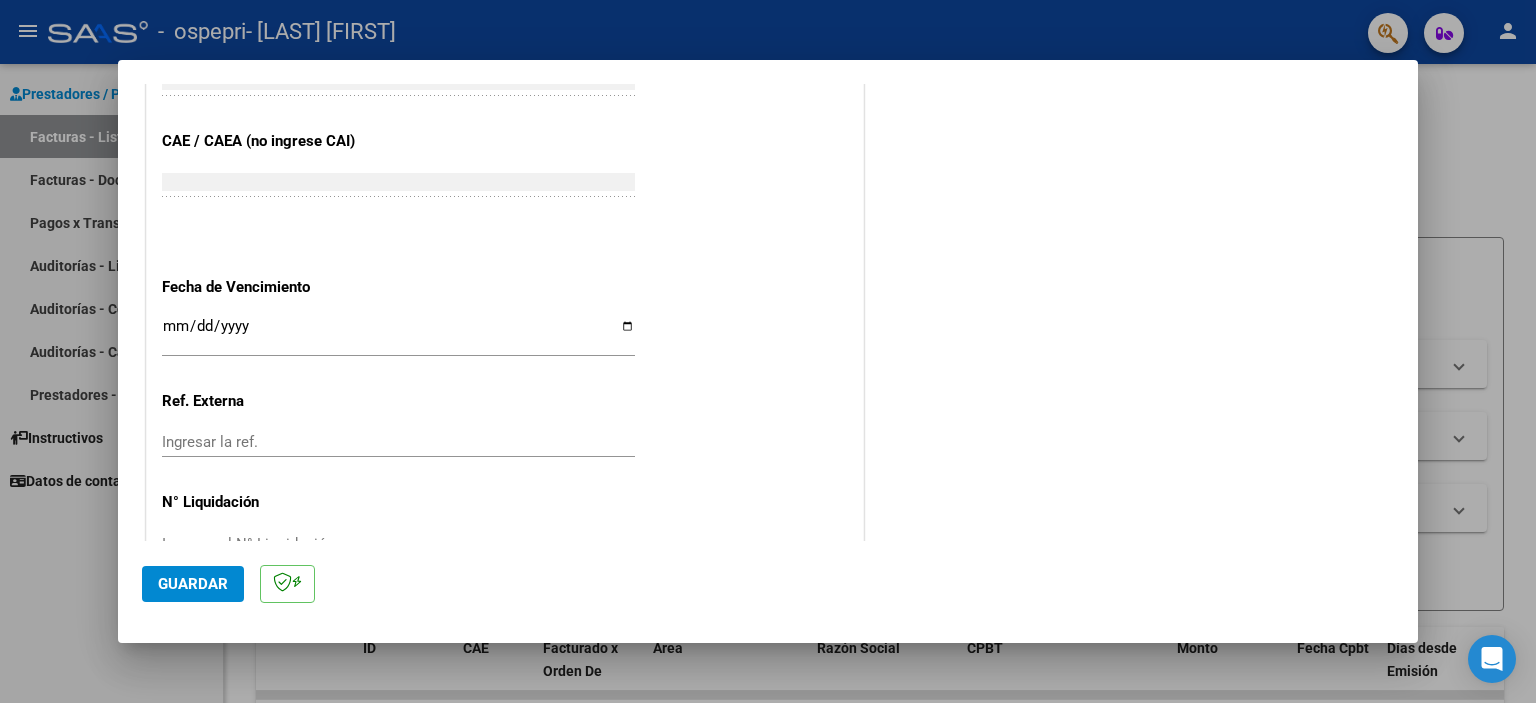 scroll, scrollTop: 1216, scrollLeft: 0, axis: vertical 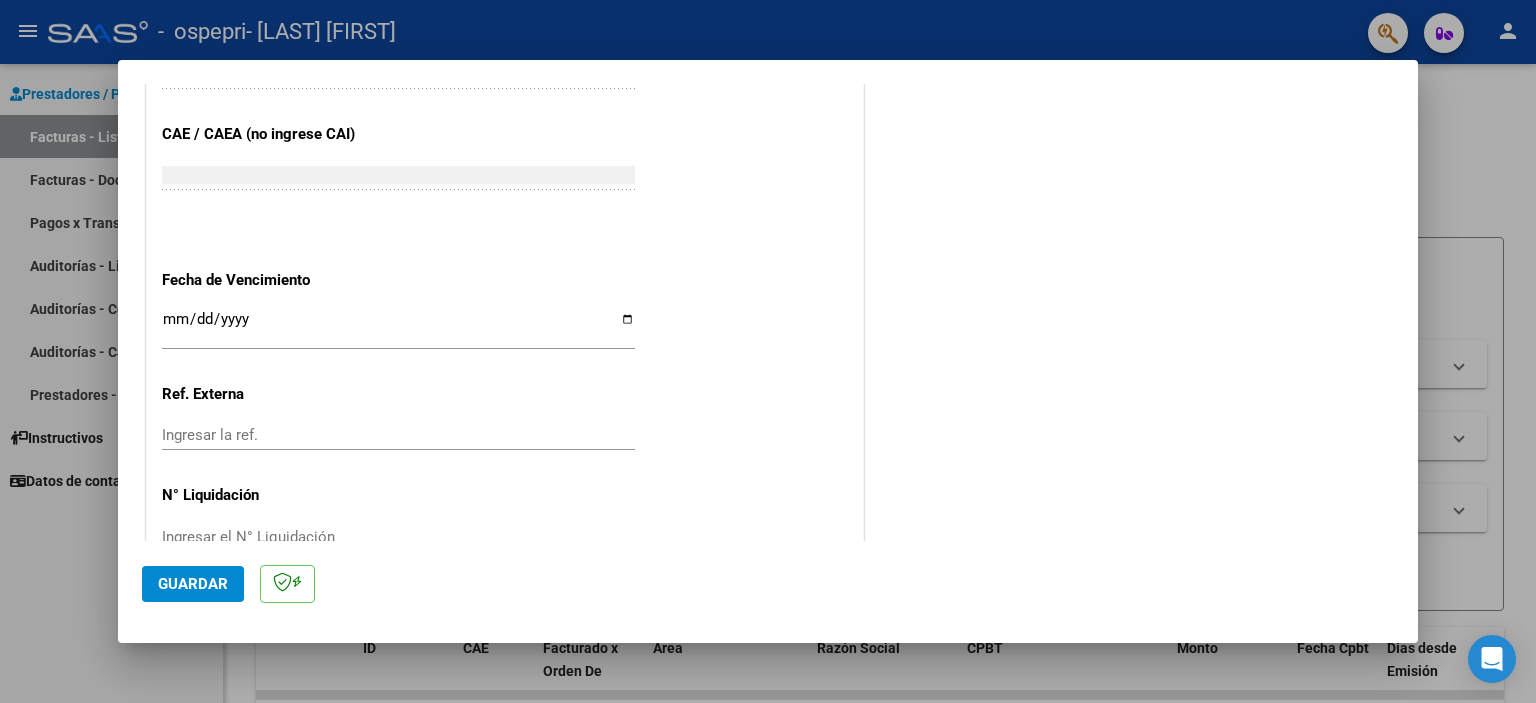 click on "Ingresar la fecha" at bounding box center (398, 327) 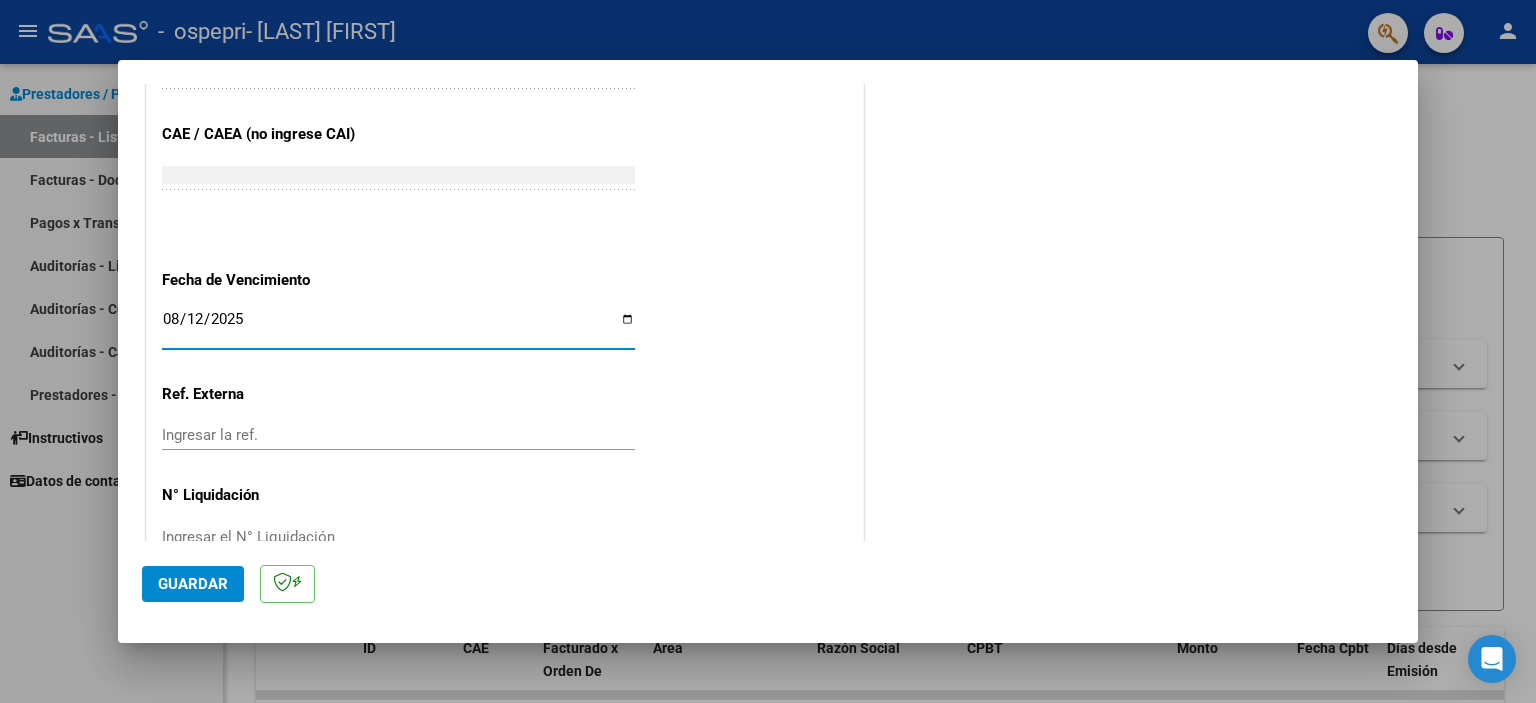 type on "2025-08-12" 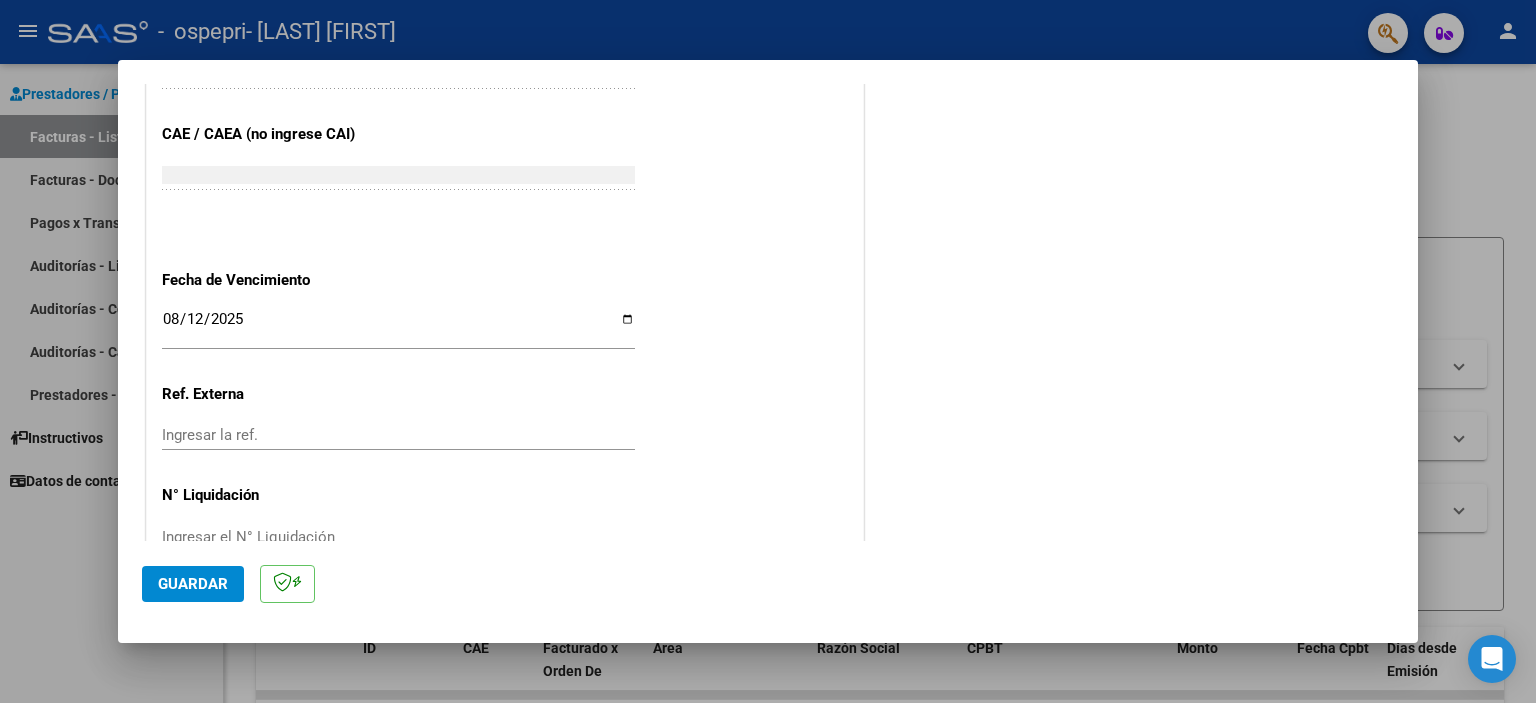 scroll, scrollTop: 1263, scrollLeft: 0, axis: vertical 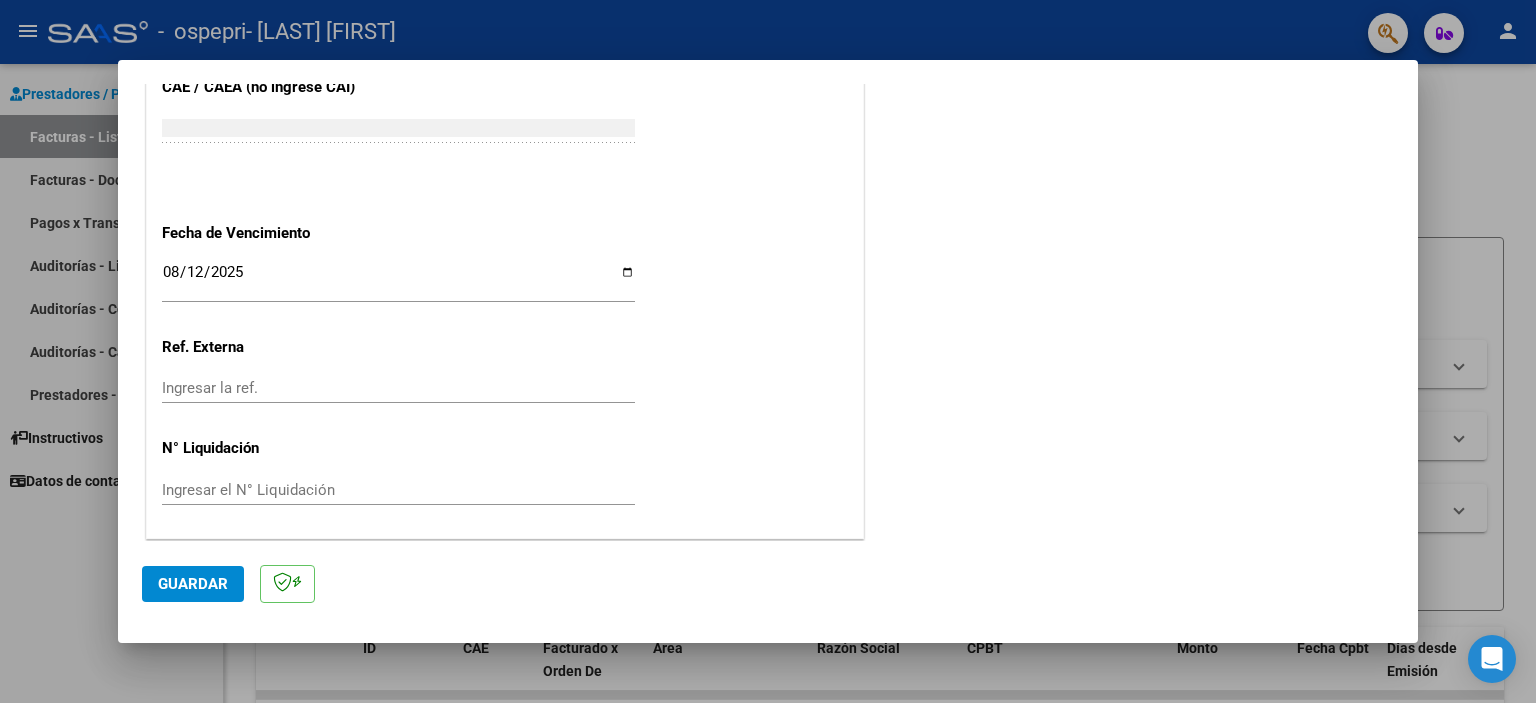 click on "Ingresar el N° Liquidación" at bounding box center [398, 490] 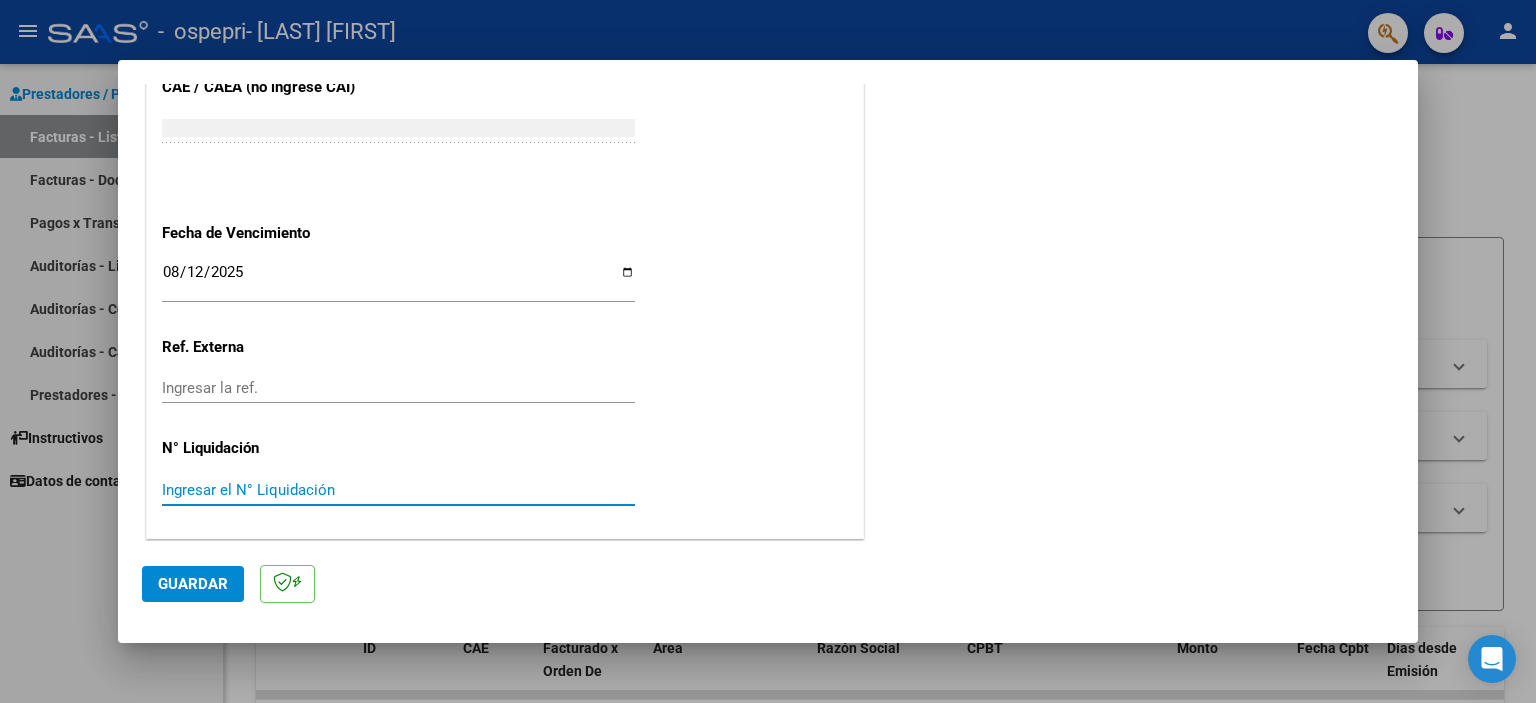 type on "5" 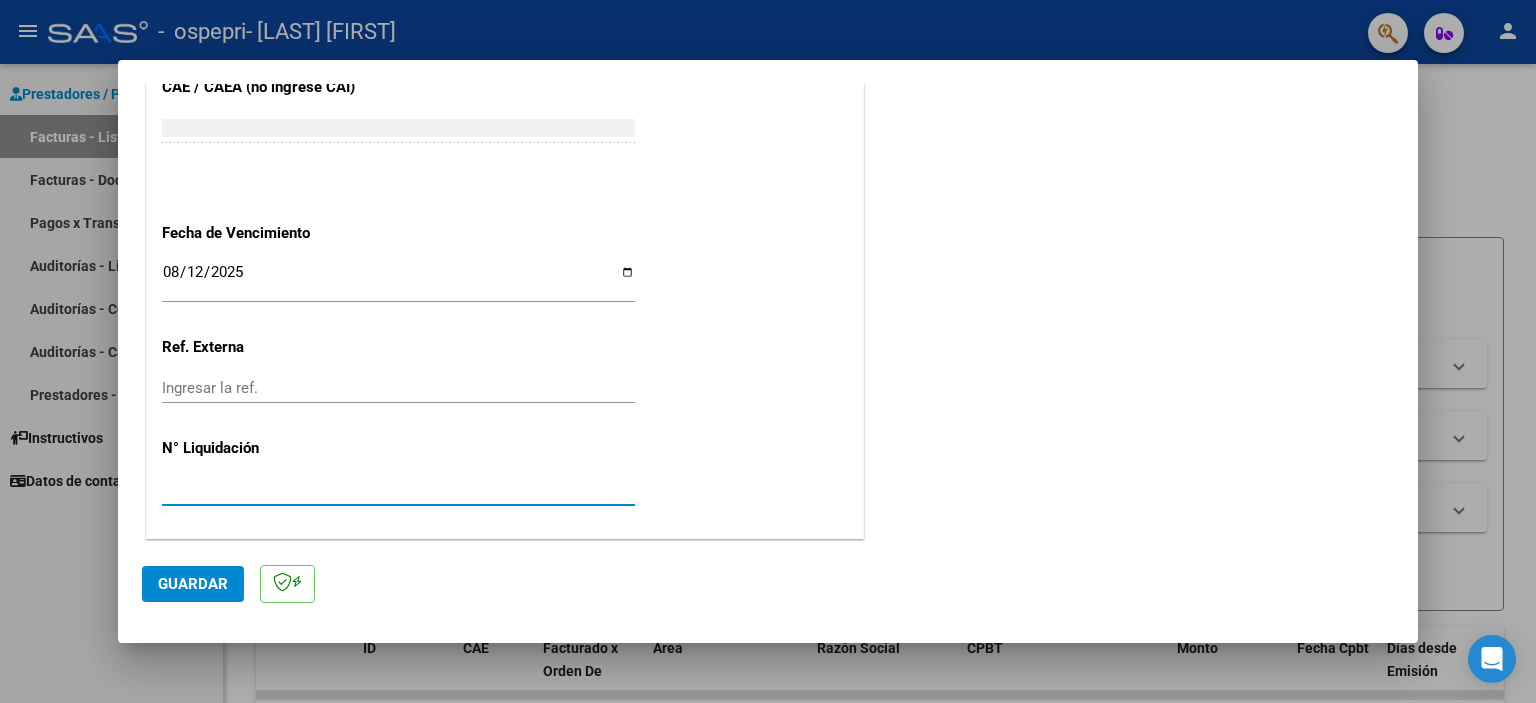 type on "[NUMERIC_IDENTIFIER]" 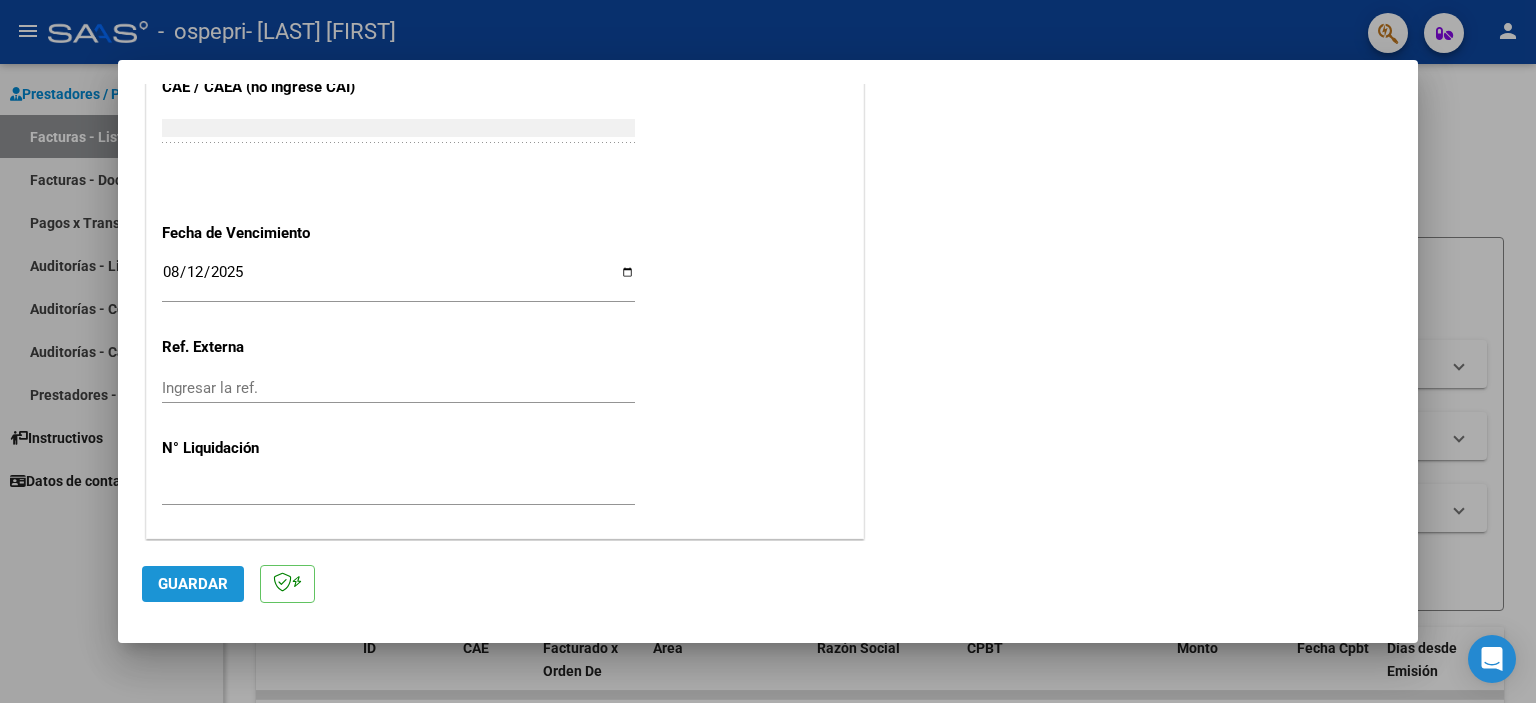 click on "Guardar" 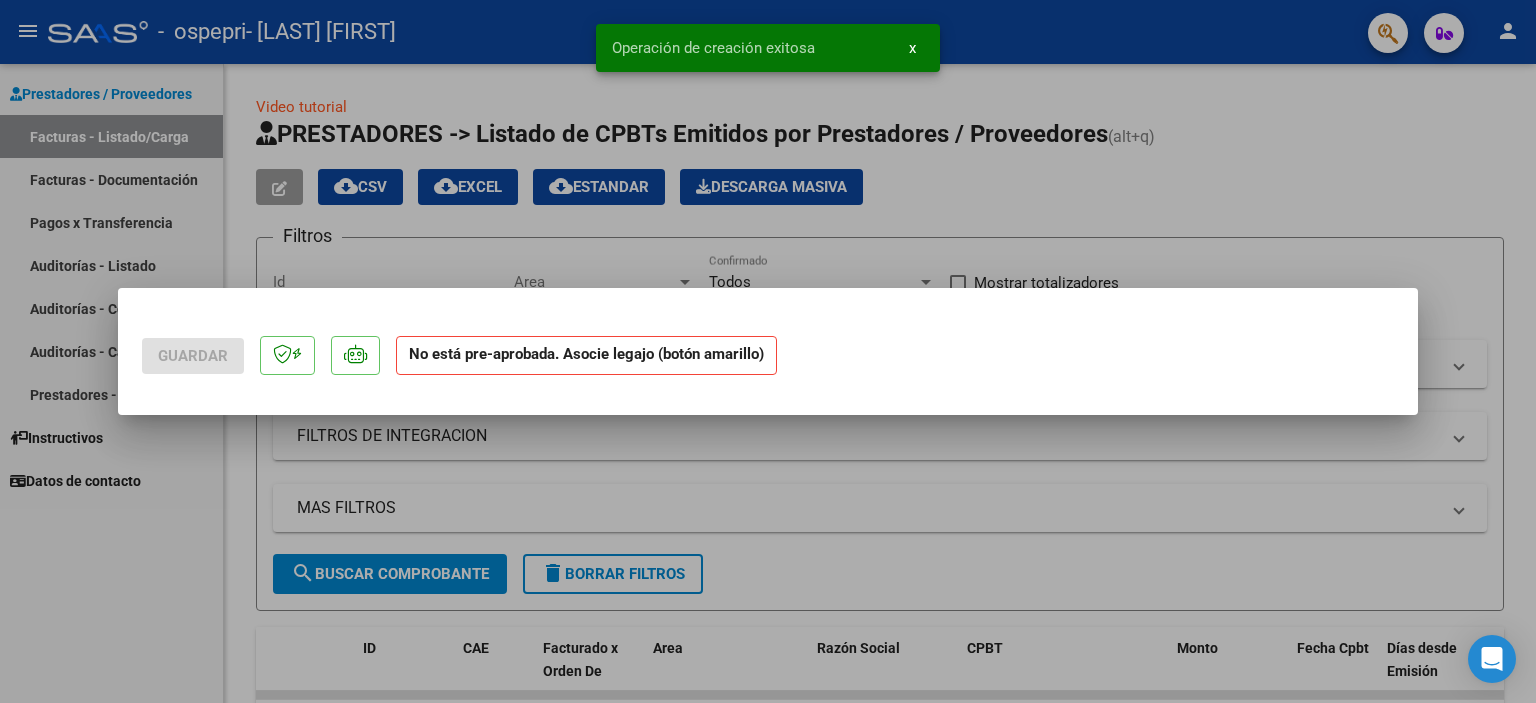 scroll, scrollTop: 0, scrollLeft: 0, axis: both 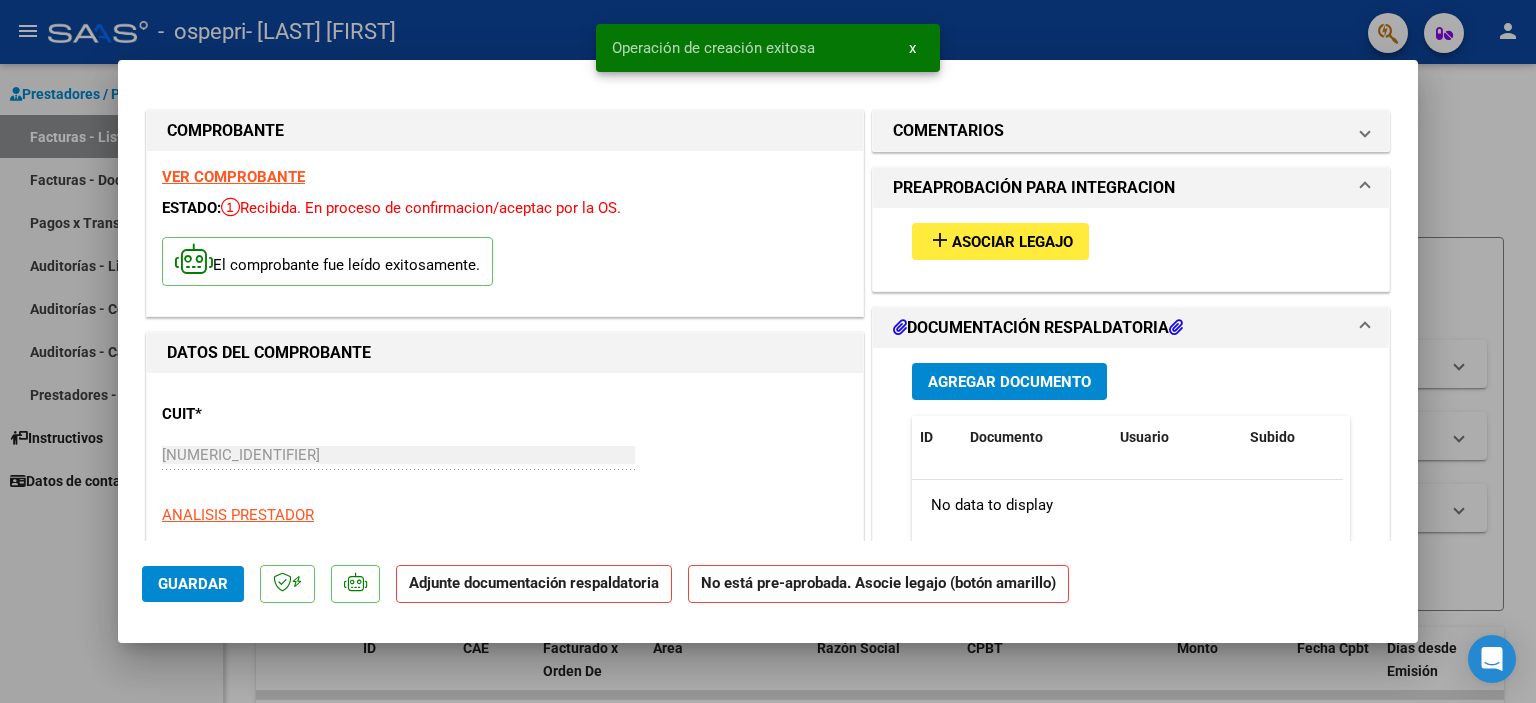 click on "Asociar Legajo" at bounding box center [1012, 242] 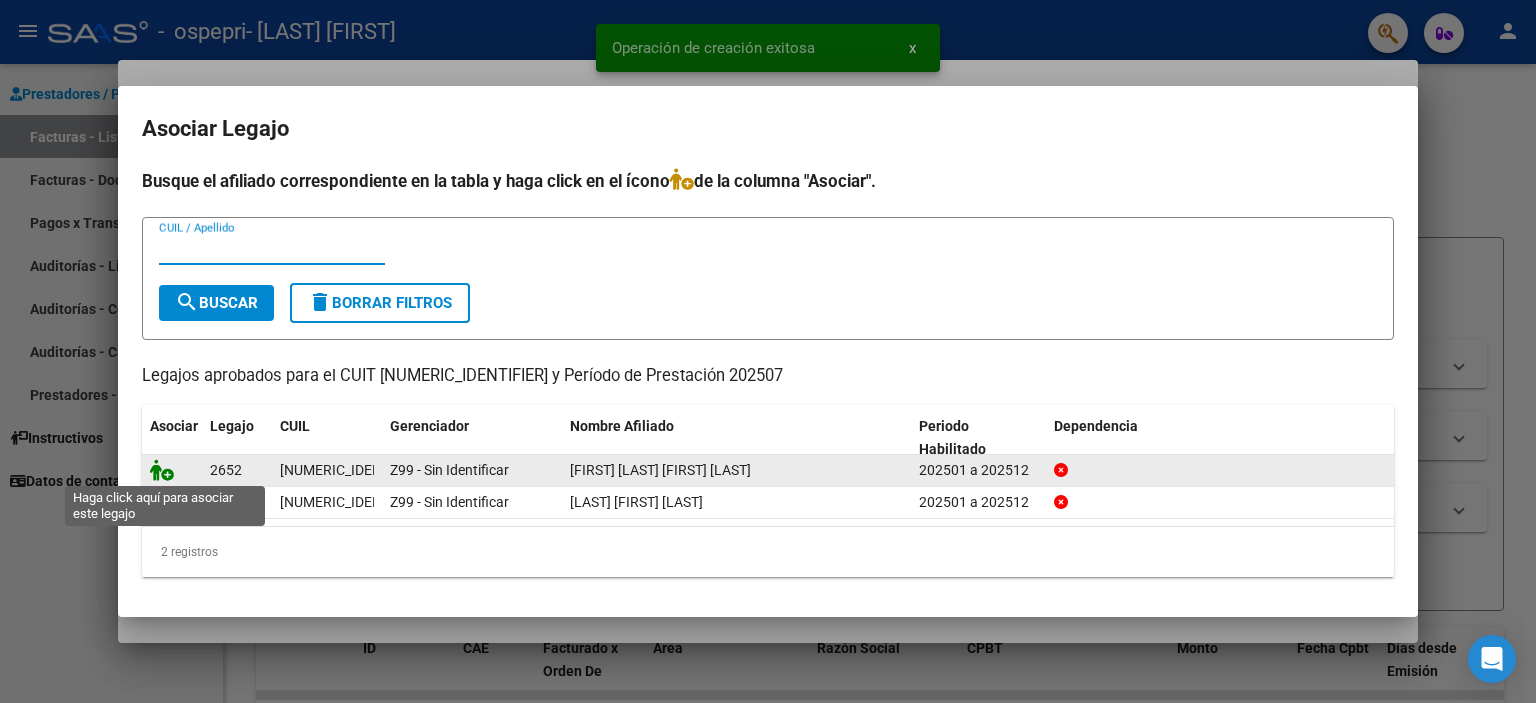 click 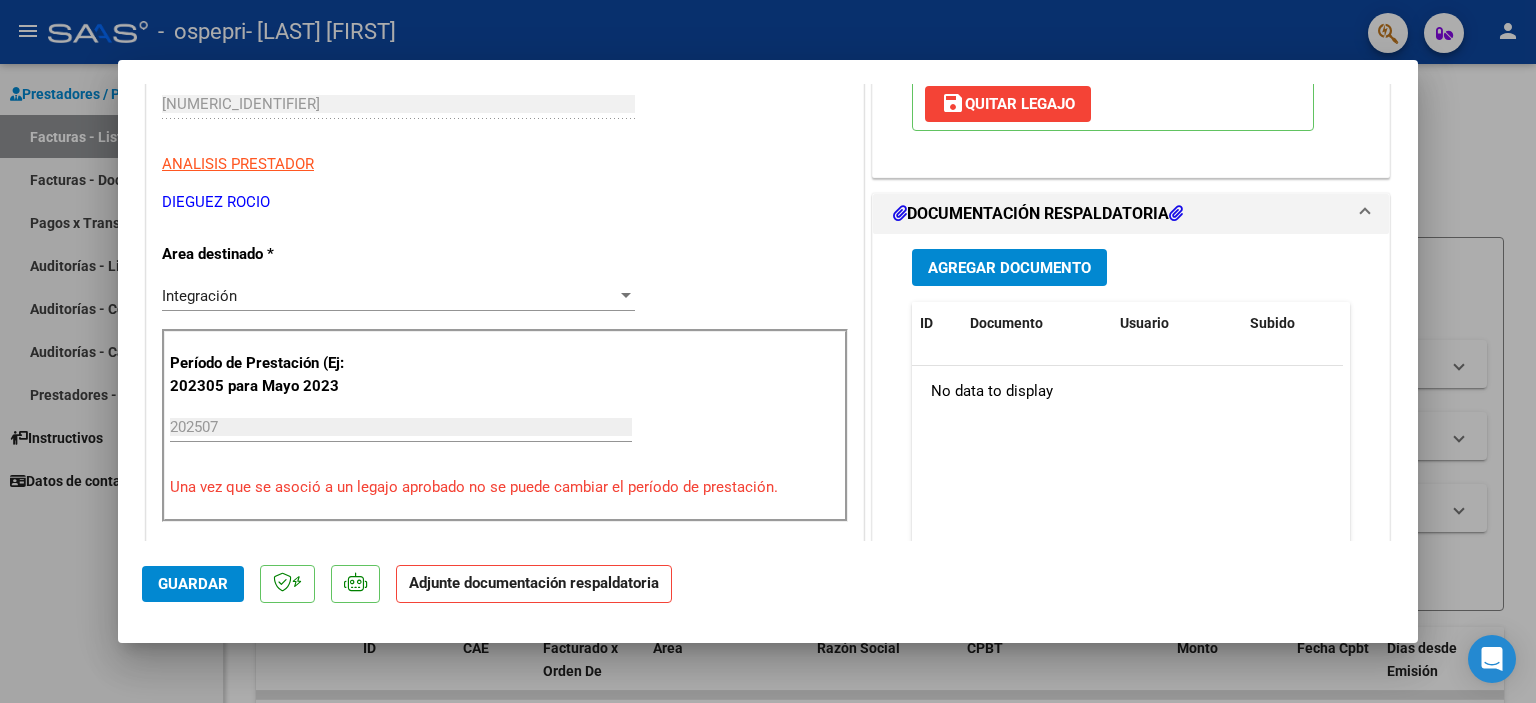 scroll, scrollTop: 361, scrollLeft: 0, axis: vertical 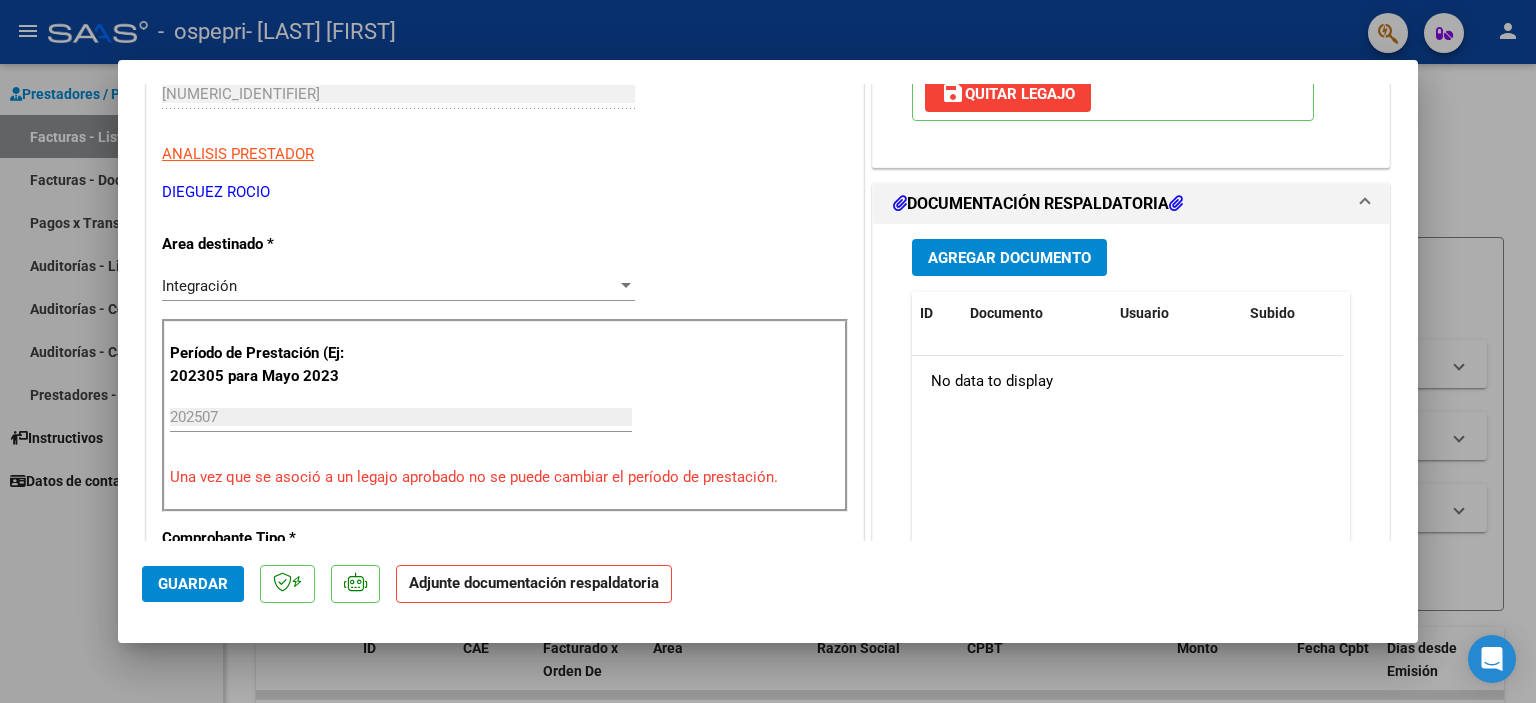 click on "Agregar Documento" at bounding box center (1009, 257) 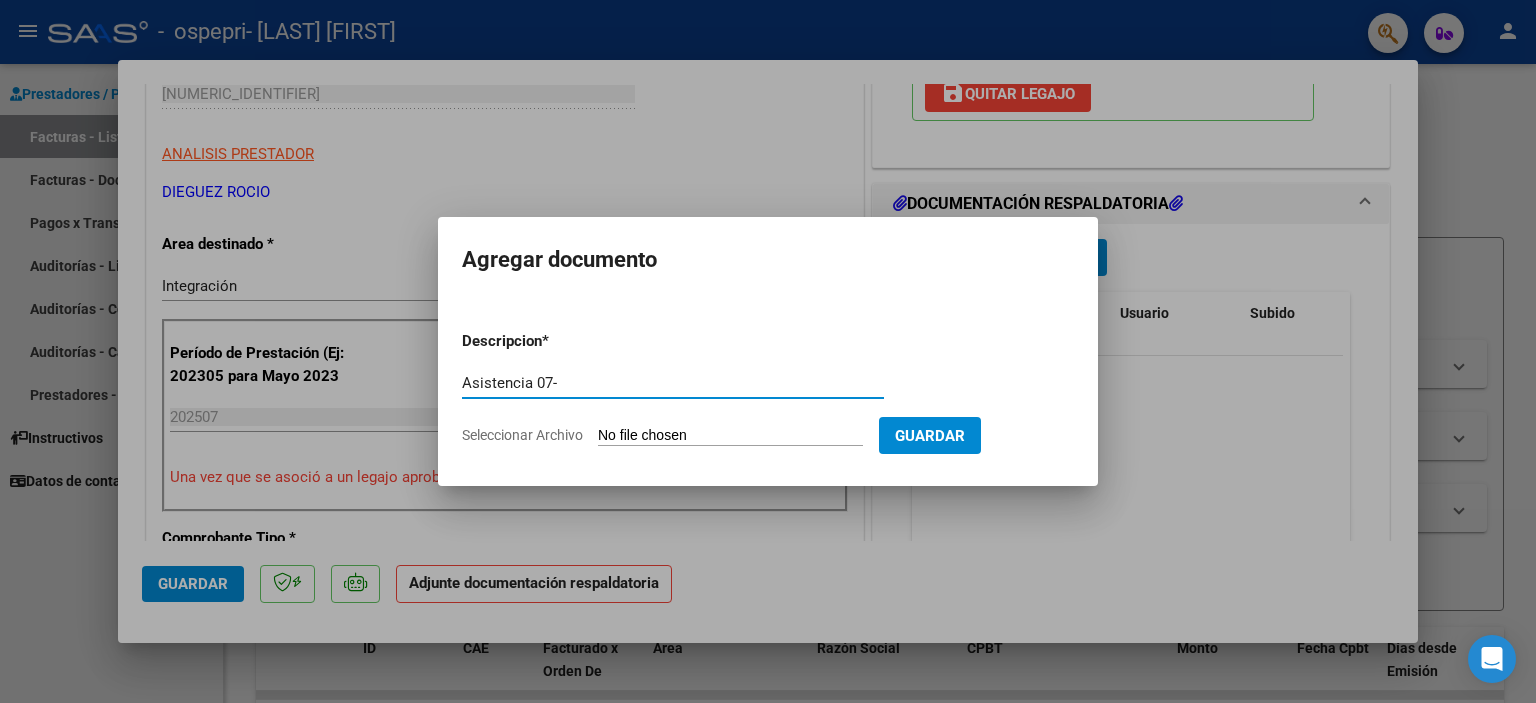 type on "Asistencia 07-" 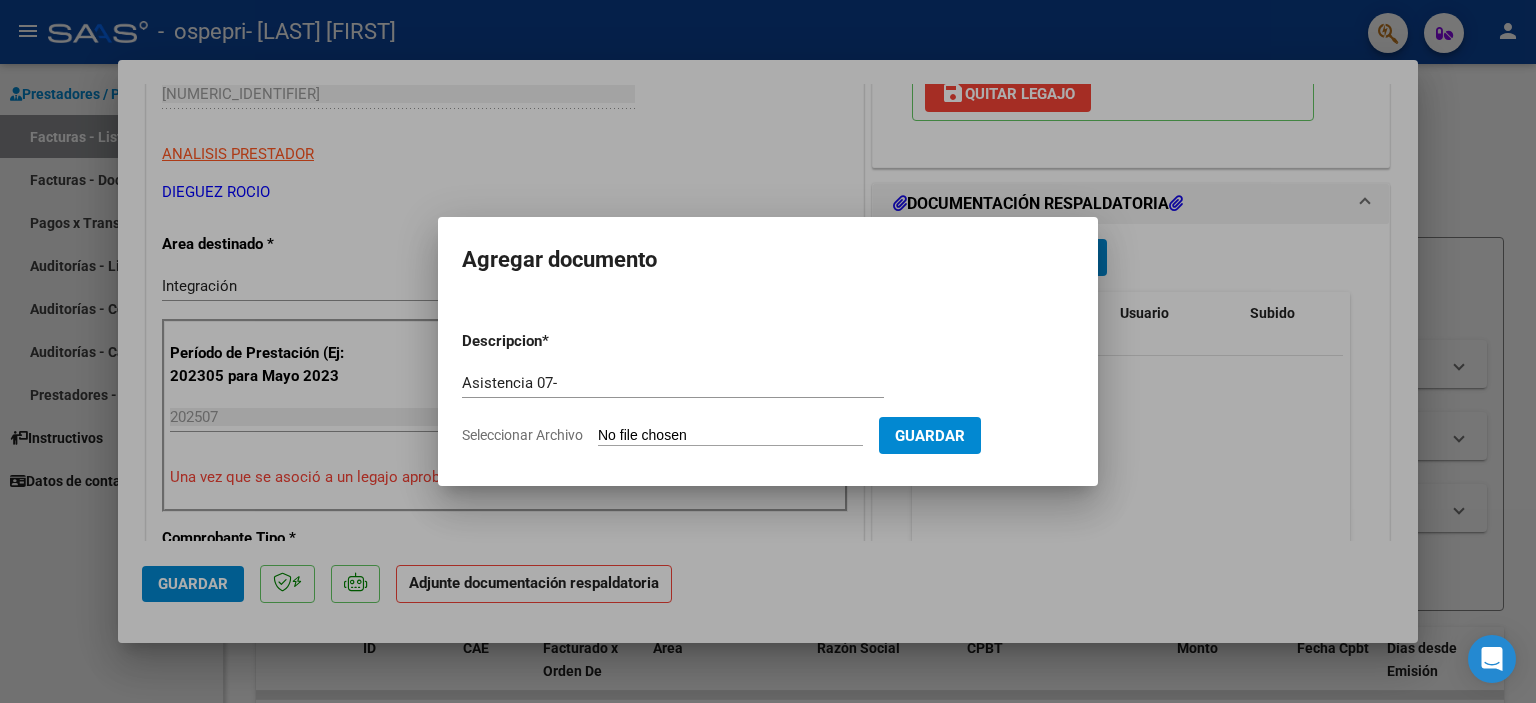 type on "C:\fakepath\[LAST], [FIRST], [FIRST] - Asistencia 07-" 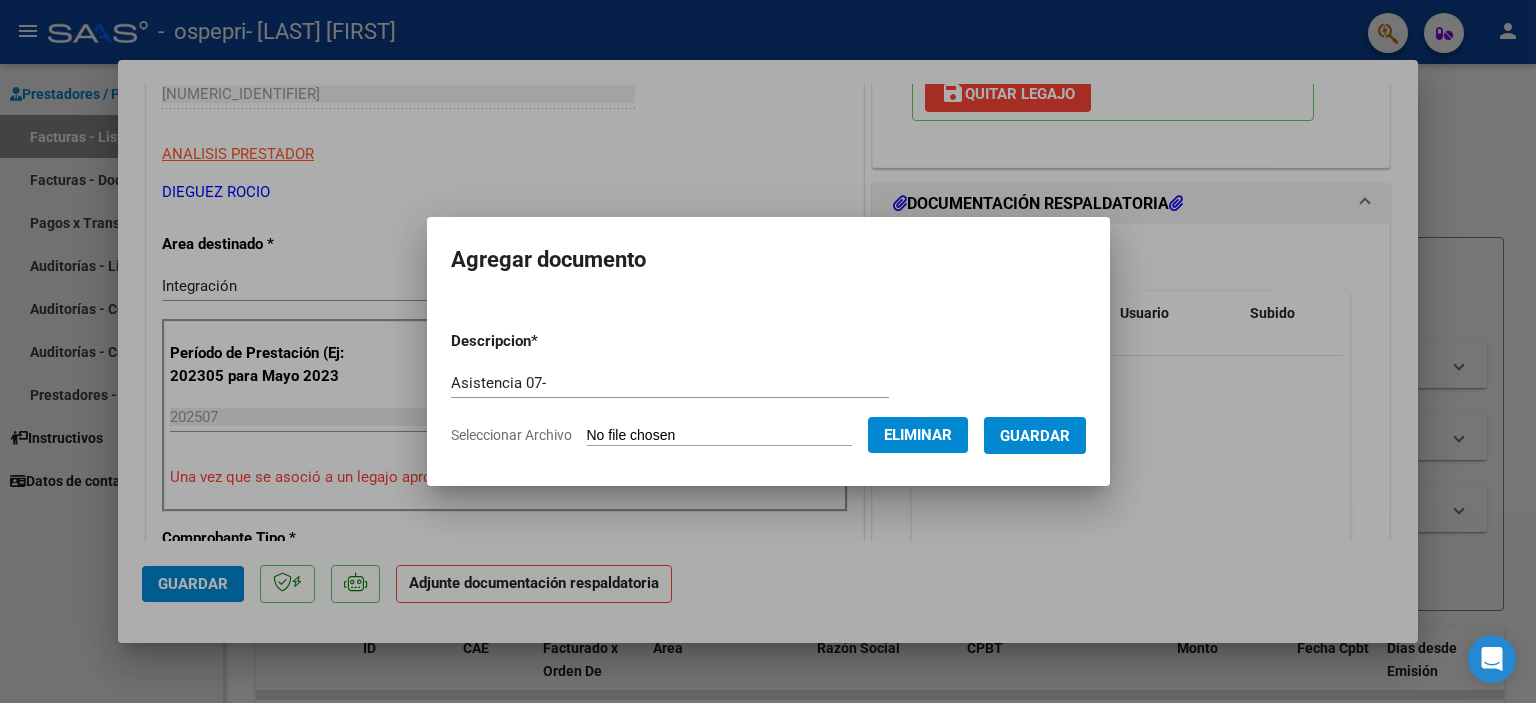 click on "Guardar" at bounding box center (1035, 436) 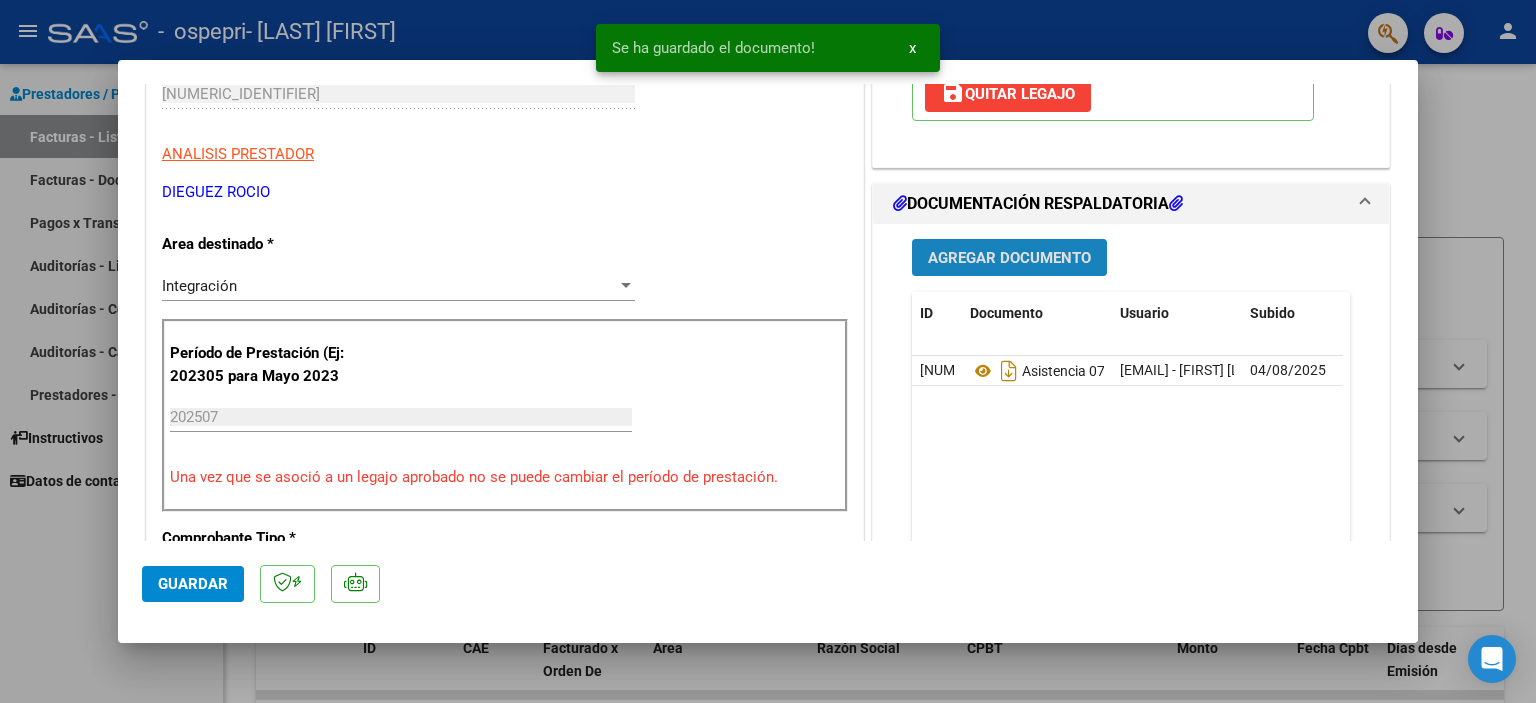 click on "Agregar Documento" at bounding box center (1009, 258) 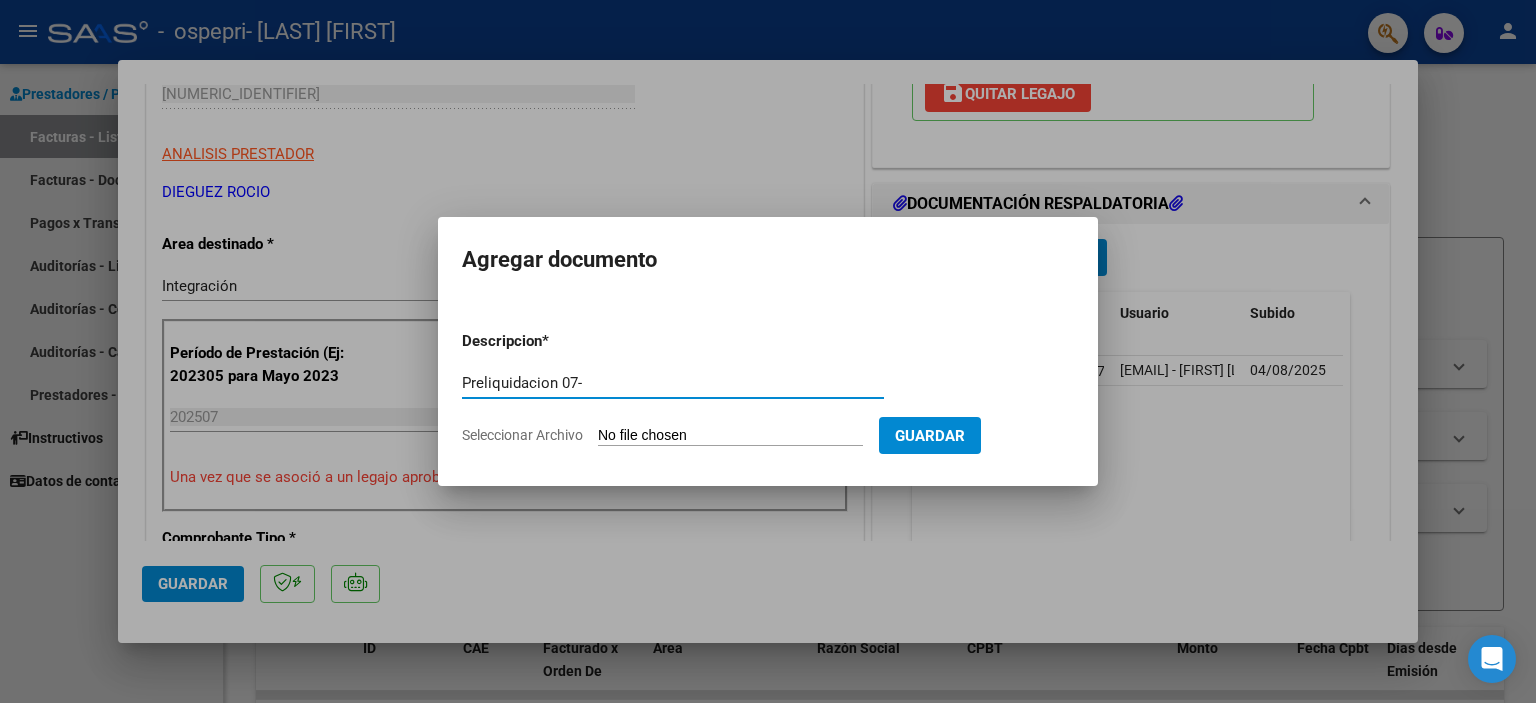 type on "Preliquidacion 07-" 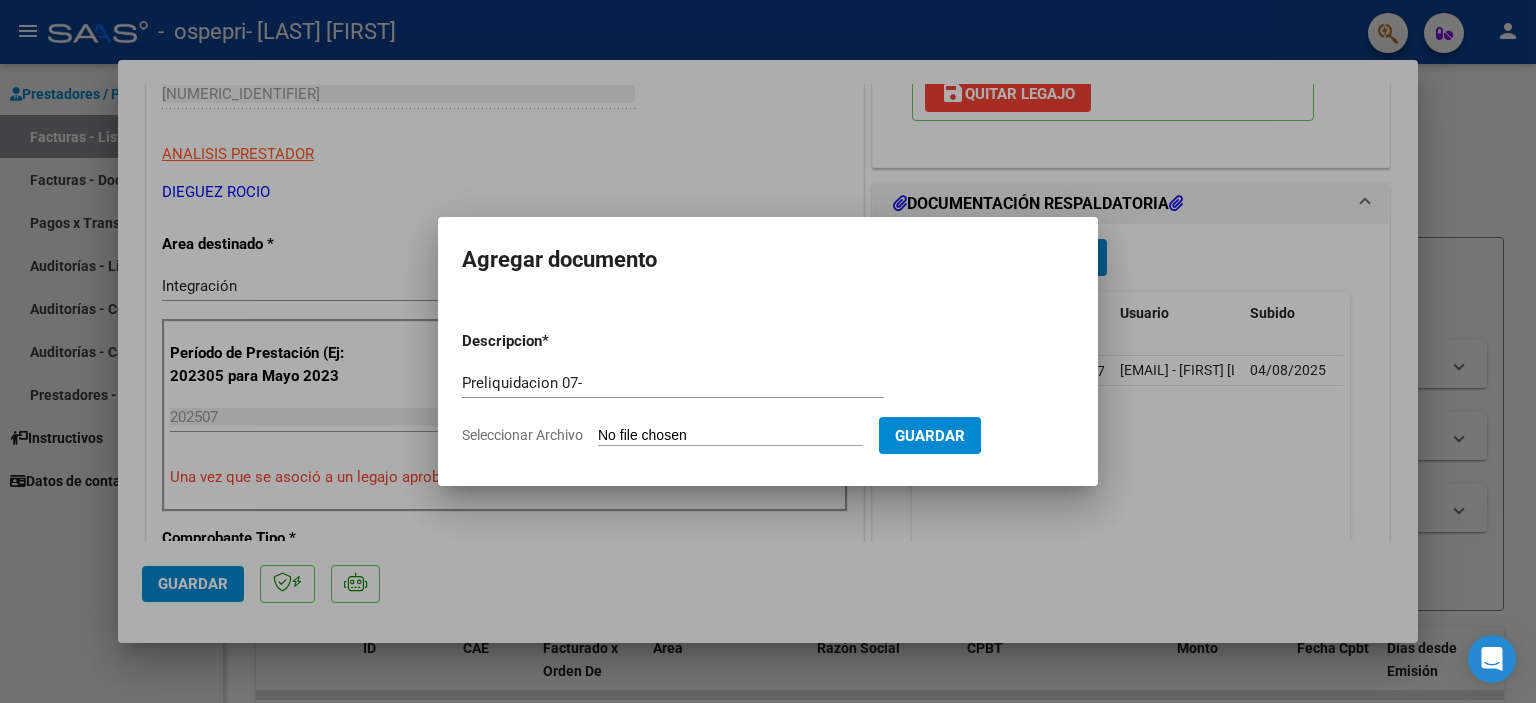 type on "C:\fakepath\apfmimpresionpreliq.pdf" 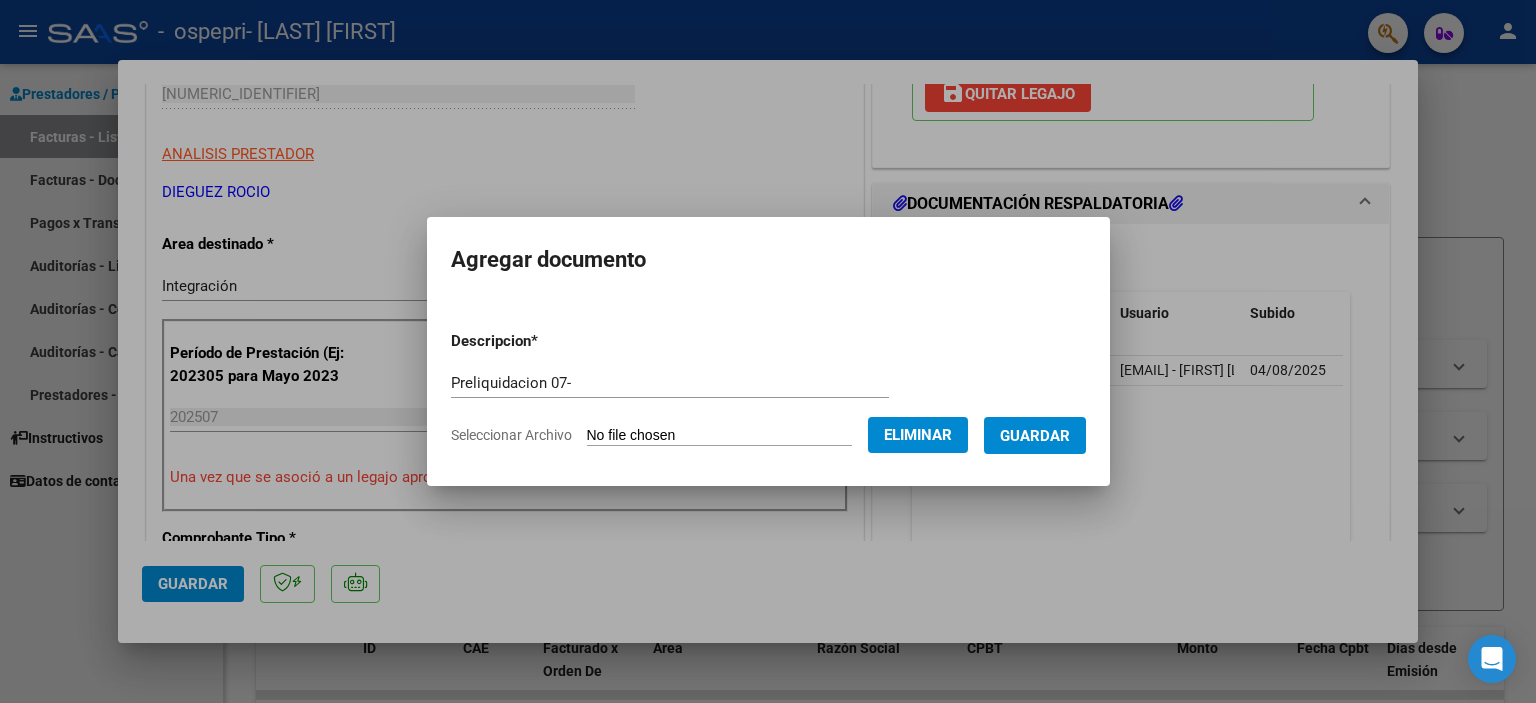 click on "Guardar" at bounding box center [1035, 436] 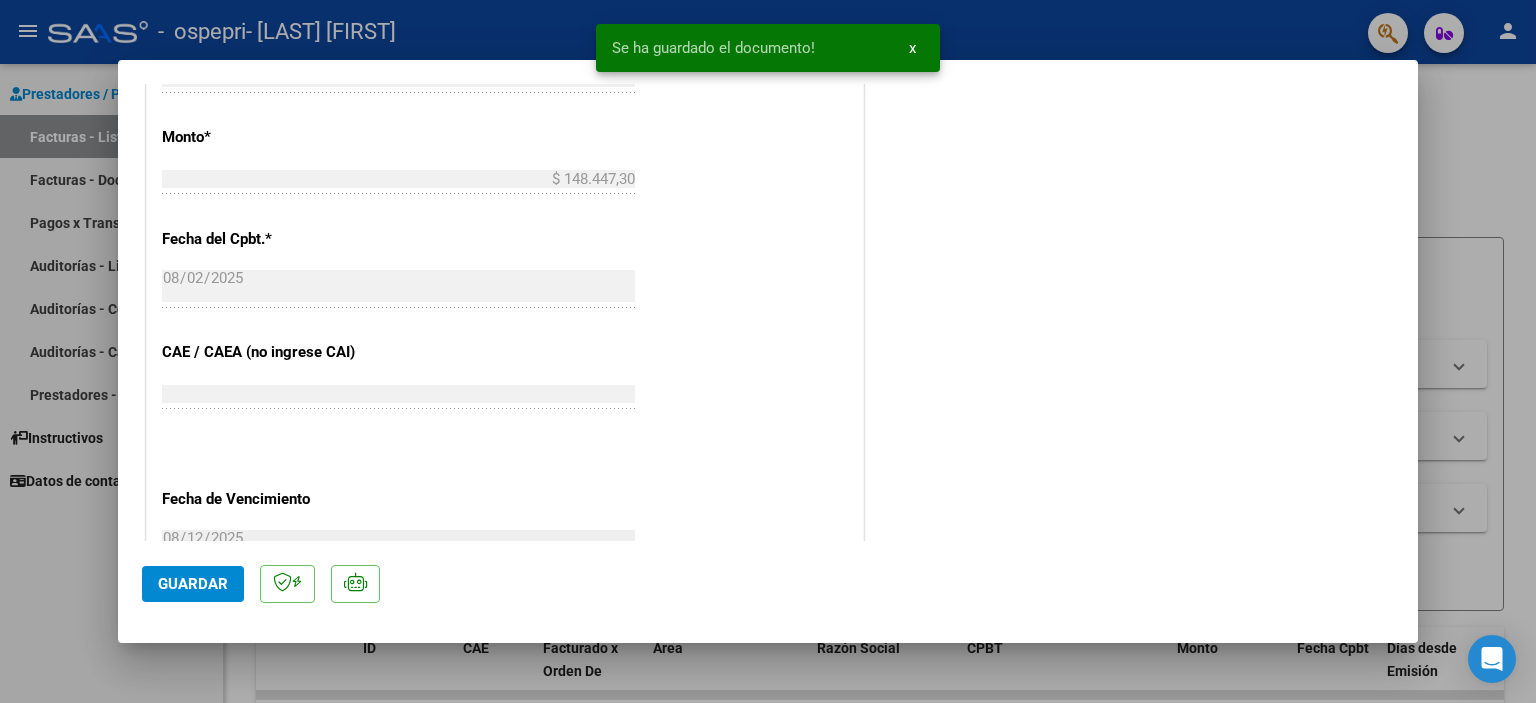 scroll, scrollTop: 1331, scrollLeft: 0, axis: vertical 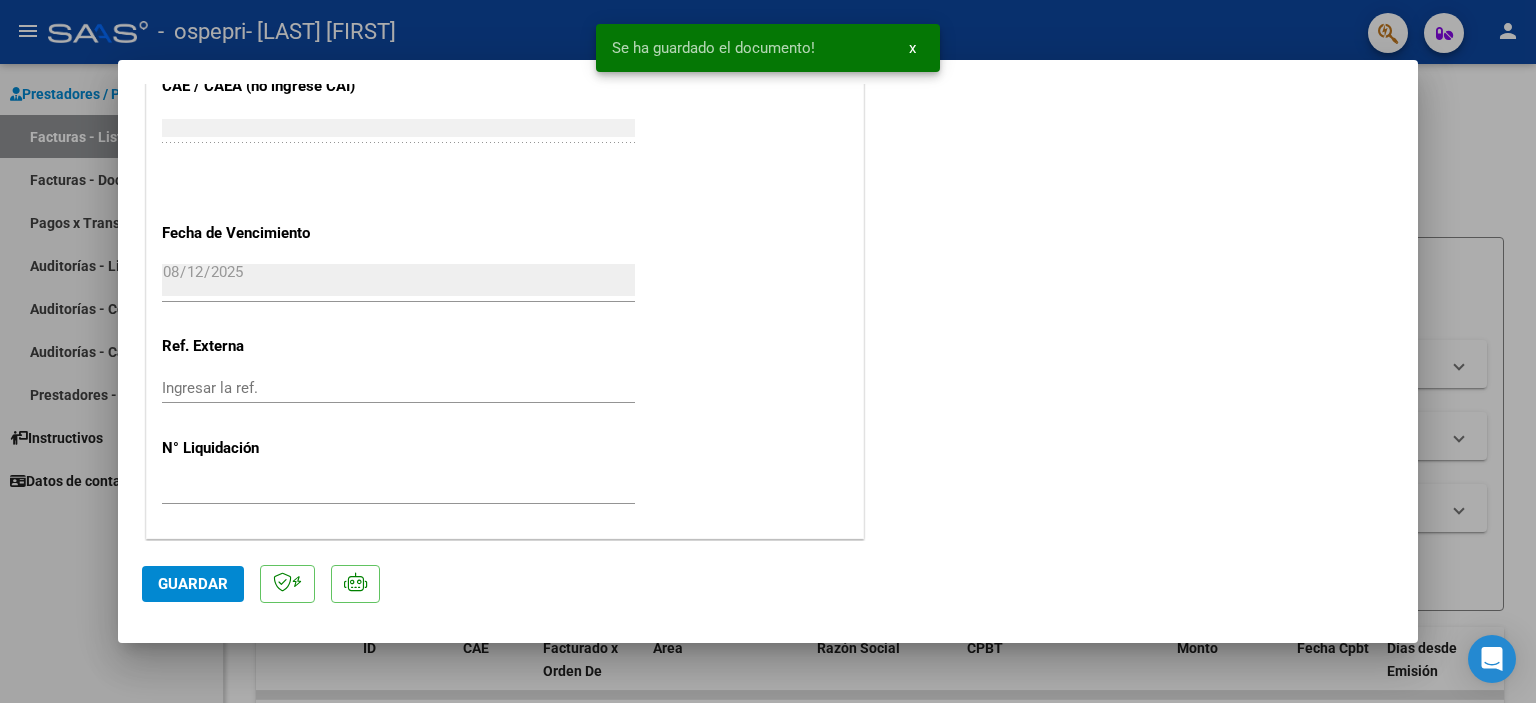 click on "Guardar" 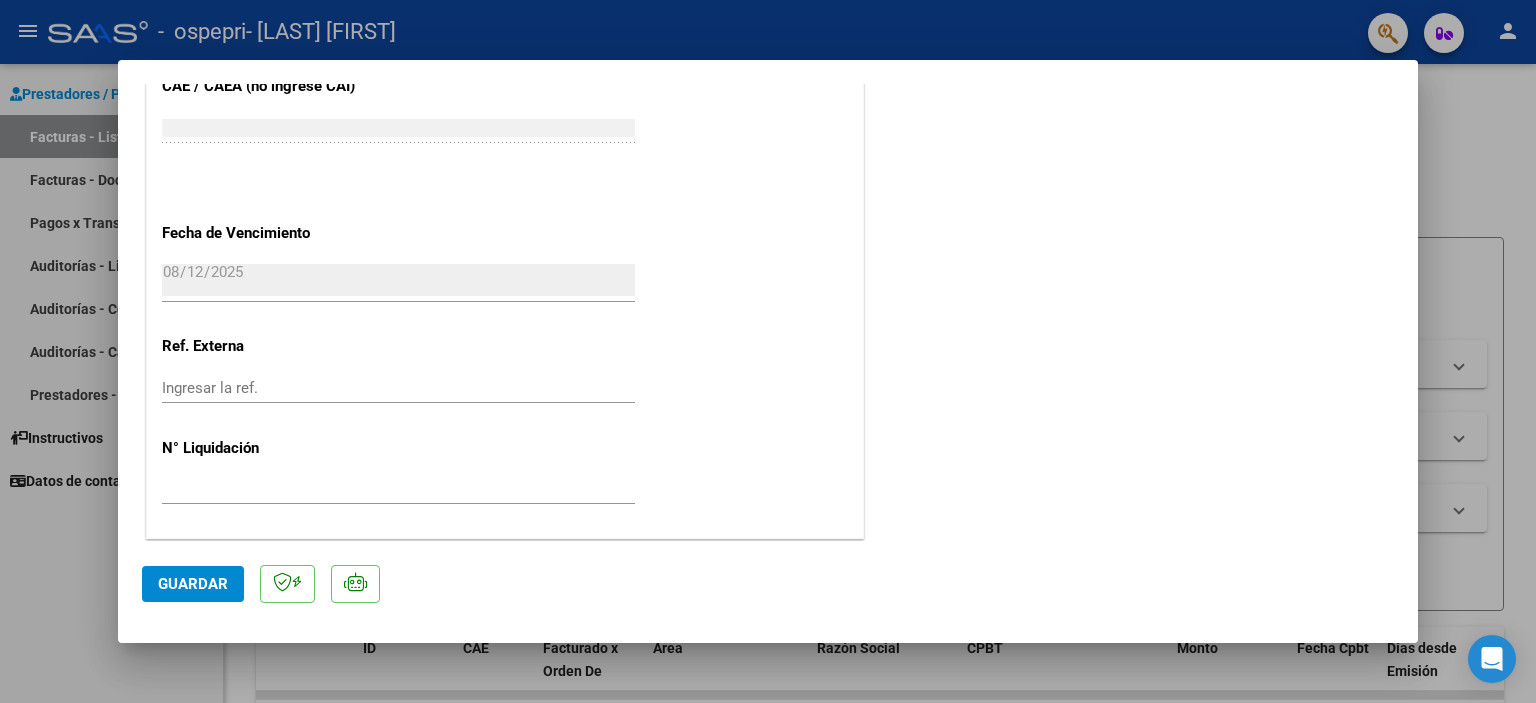 click at bounding box center [768, 351] 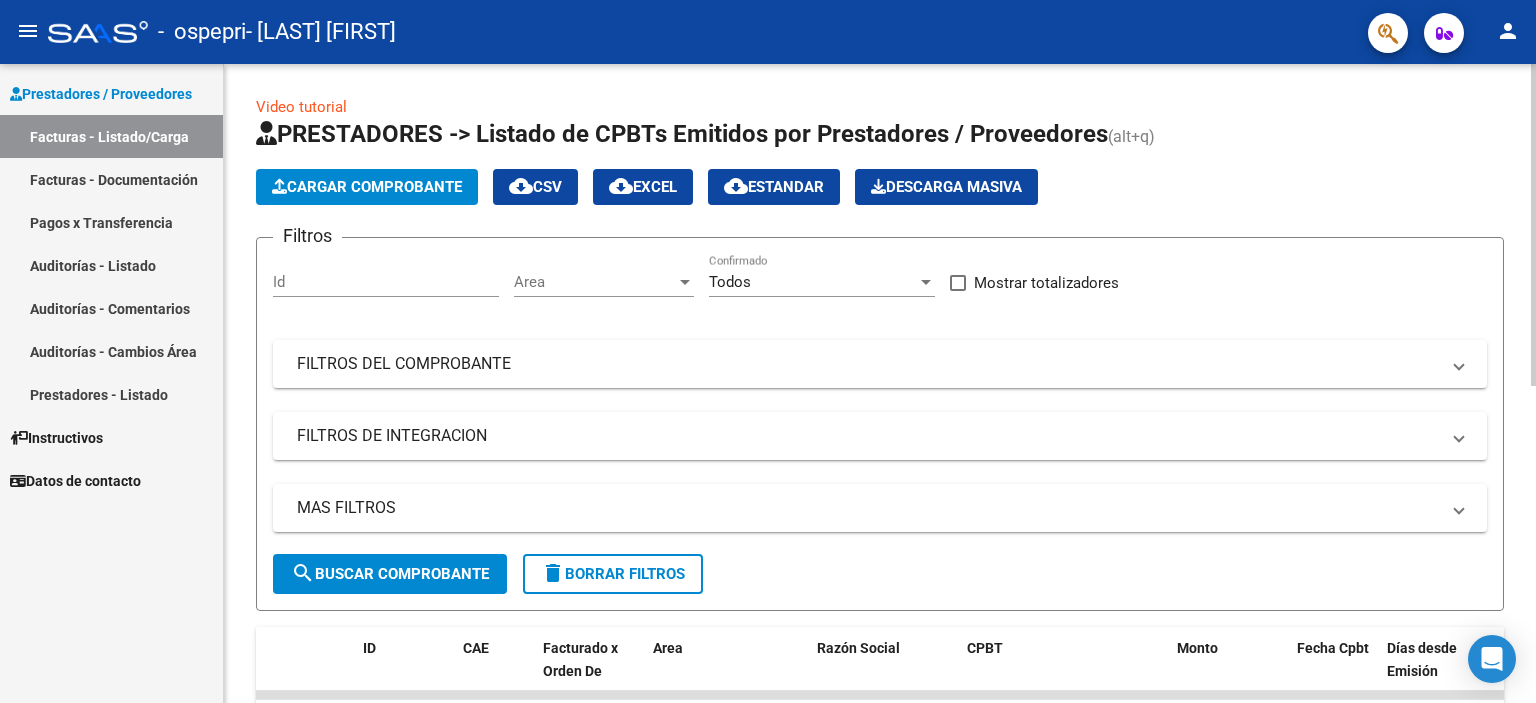 click on "Cargar Comprobante" 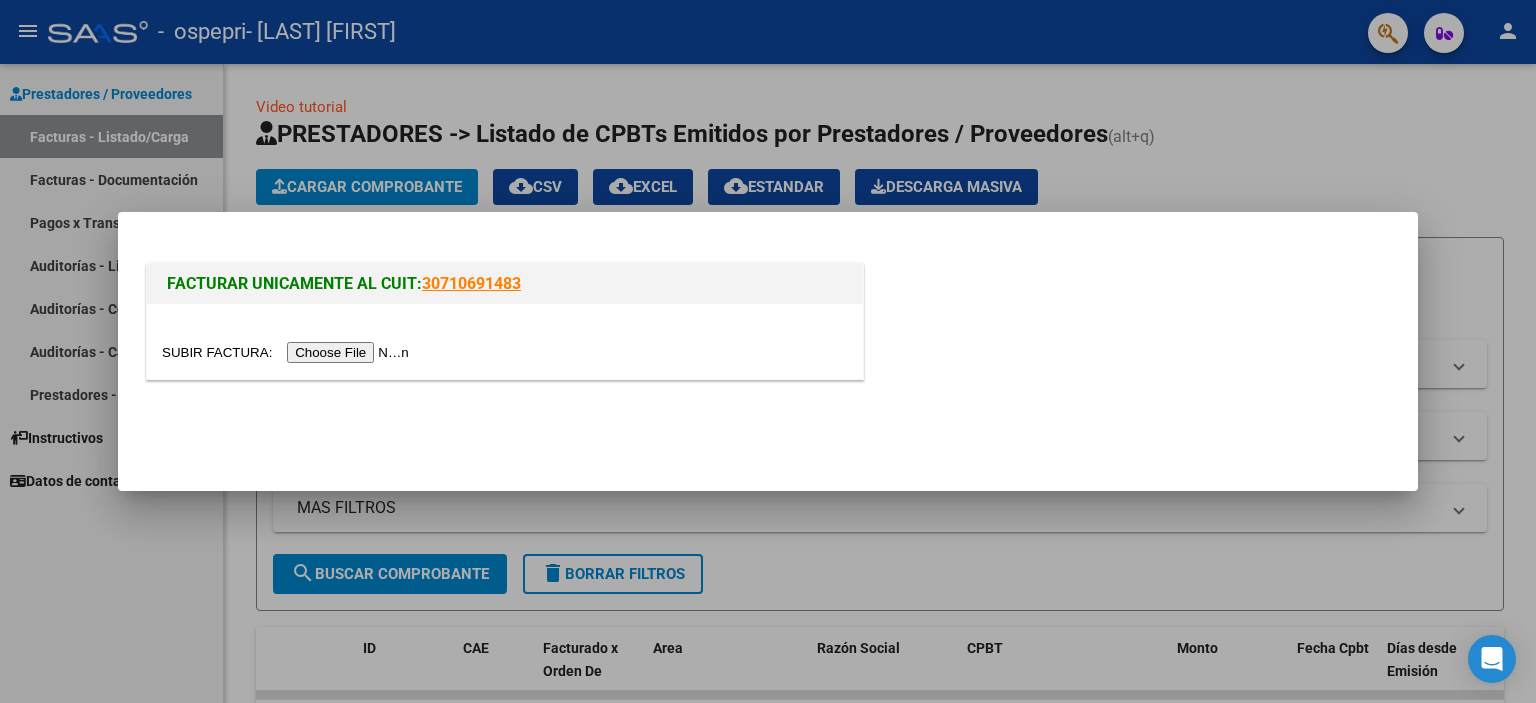 click at bounding box center [288, 352] 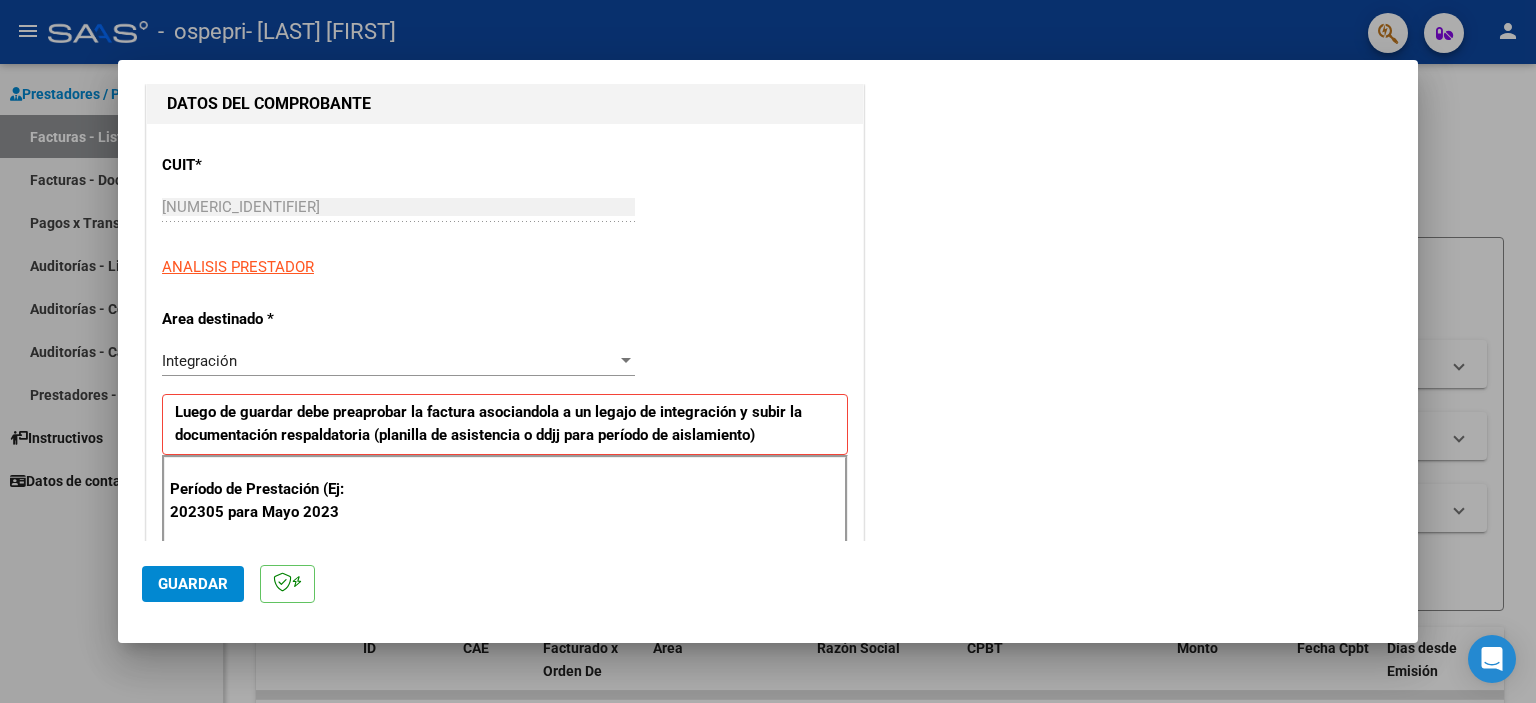 scroll, scrollTop: 367, scrollLeft: 0, axis: vertical 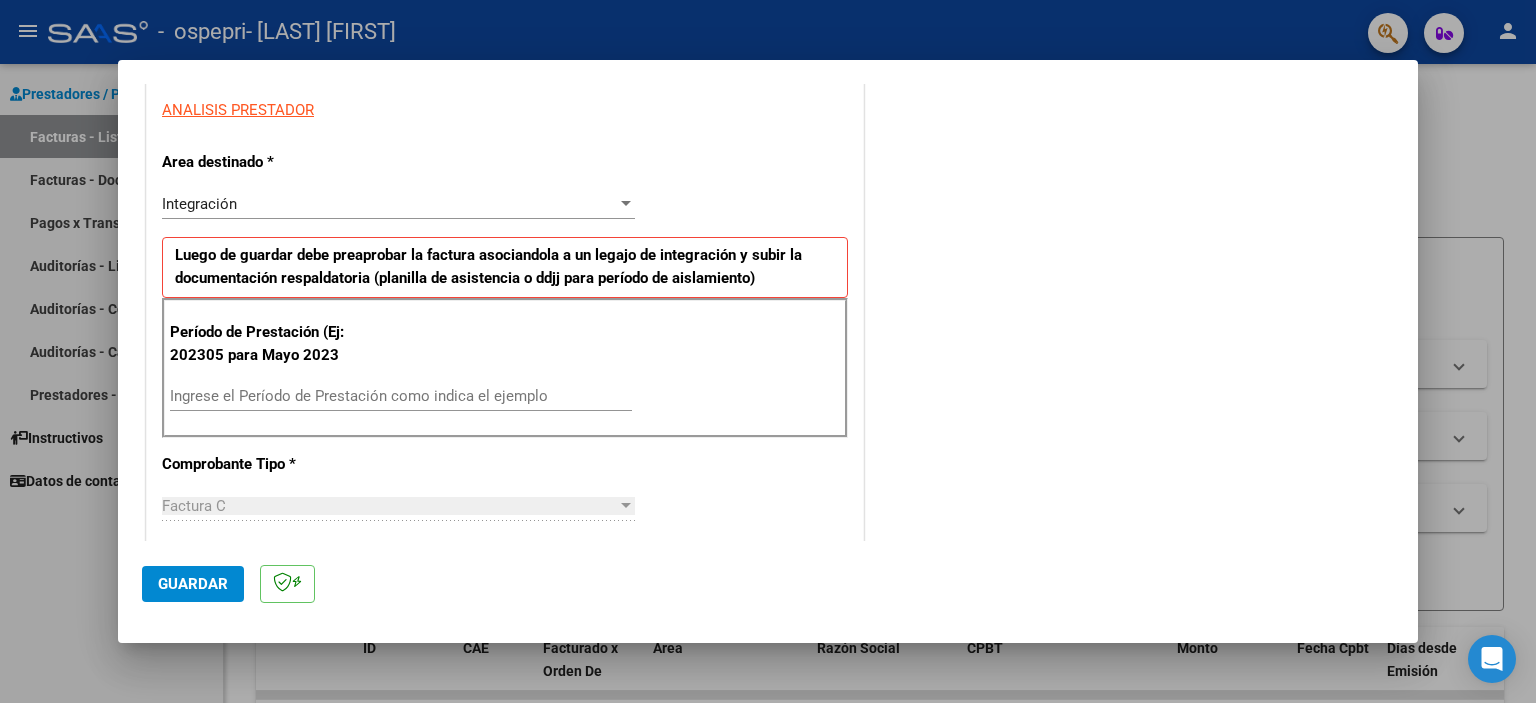 click on "Ingrese el Período de Prestación como indica el ejemplo" at bounding box center [401, 396] 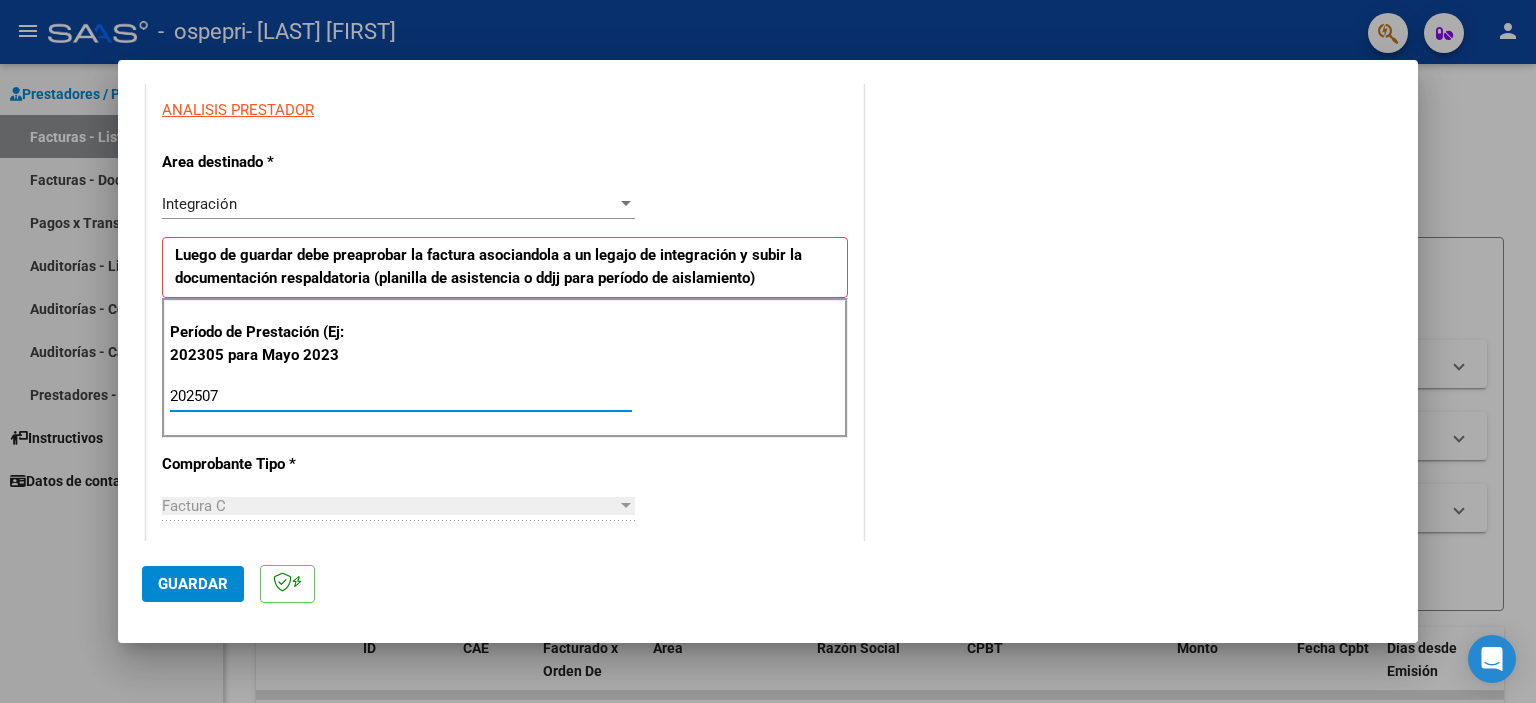 type on "202507" 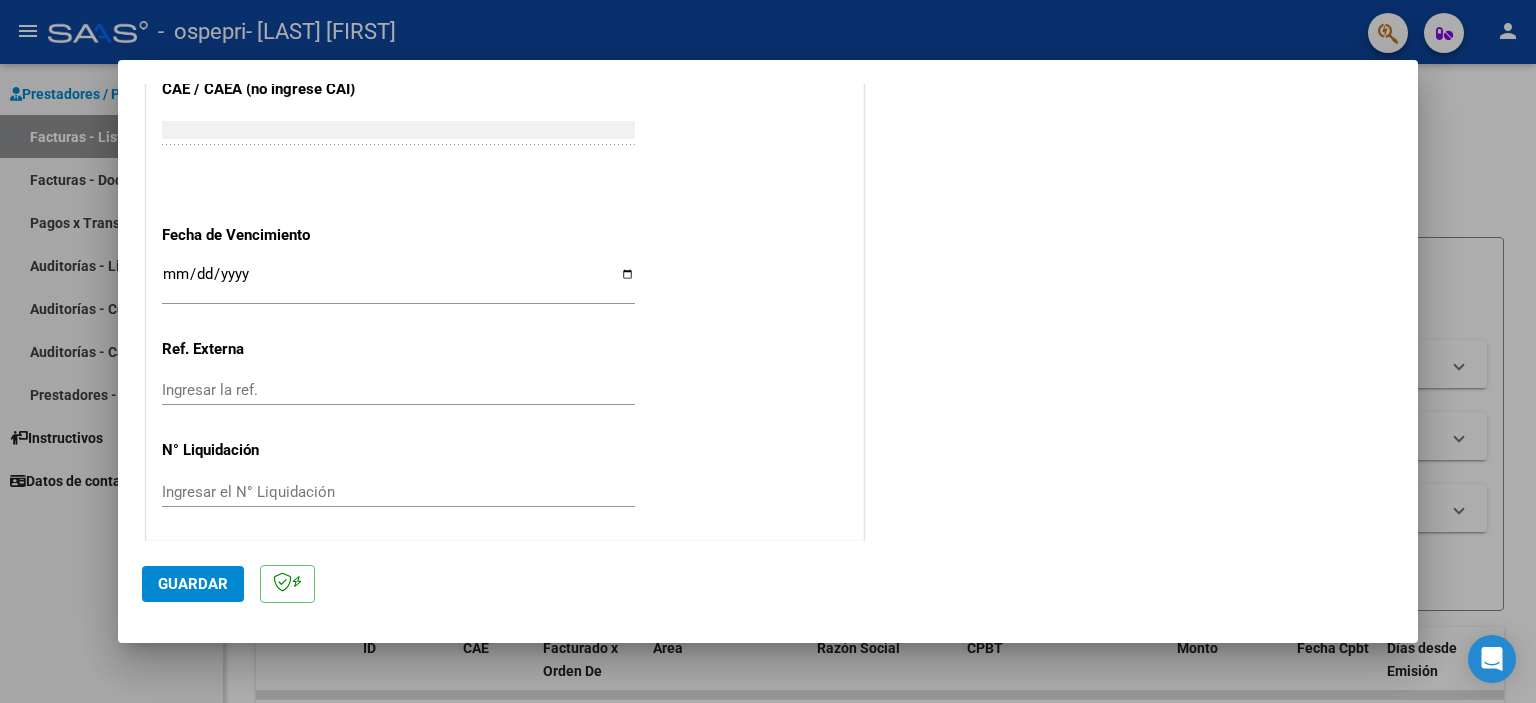 scroll, scrollTop: 1263, scrollLeft: 0, axis: vertical 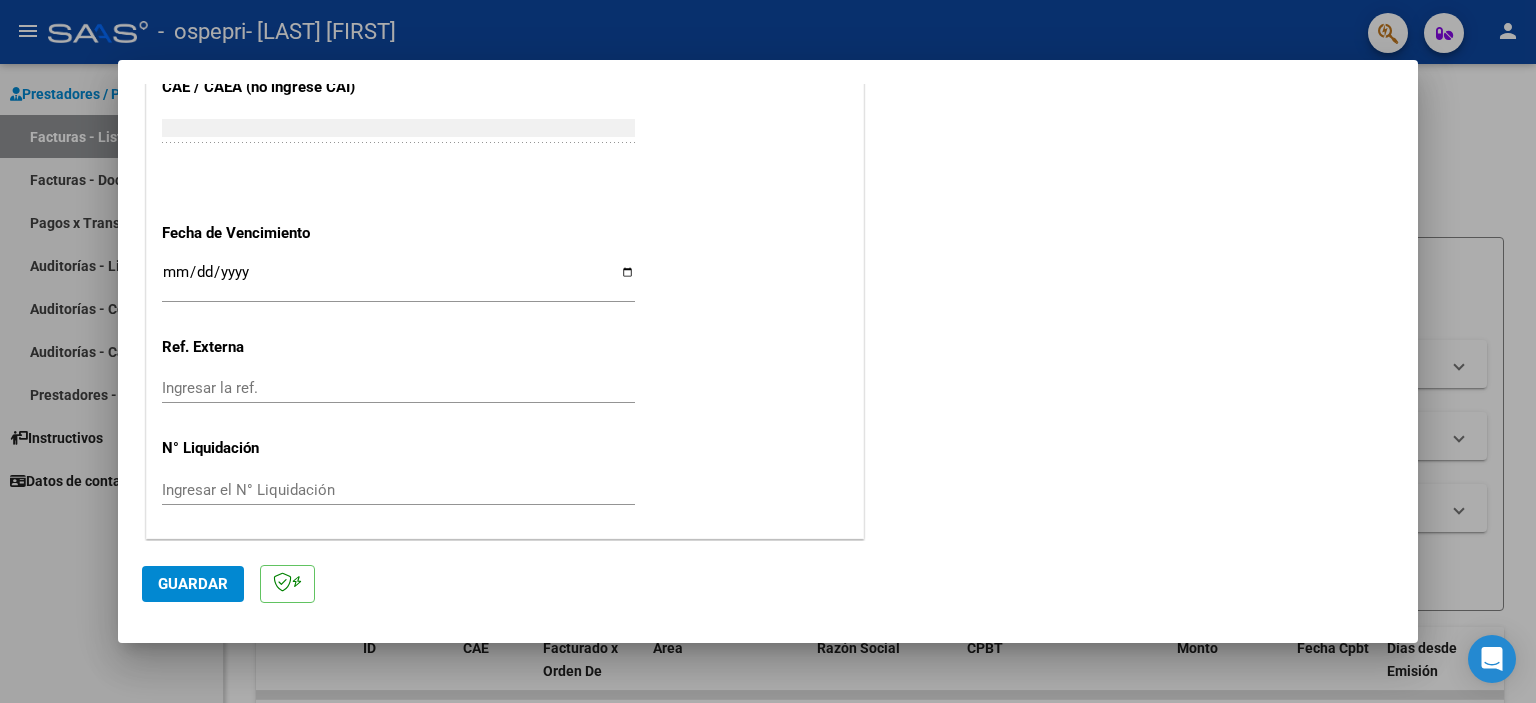 click on "Ingresar la fecha" at bounding box center [398, 280] 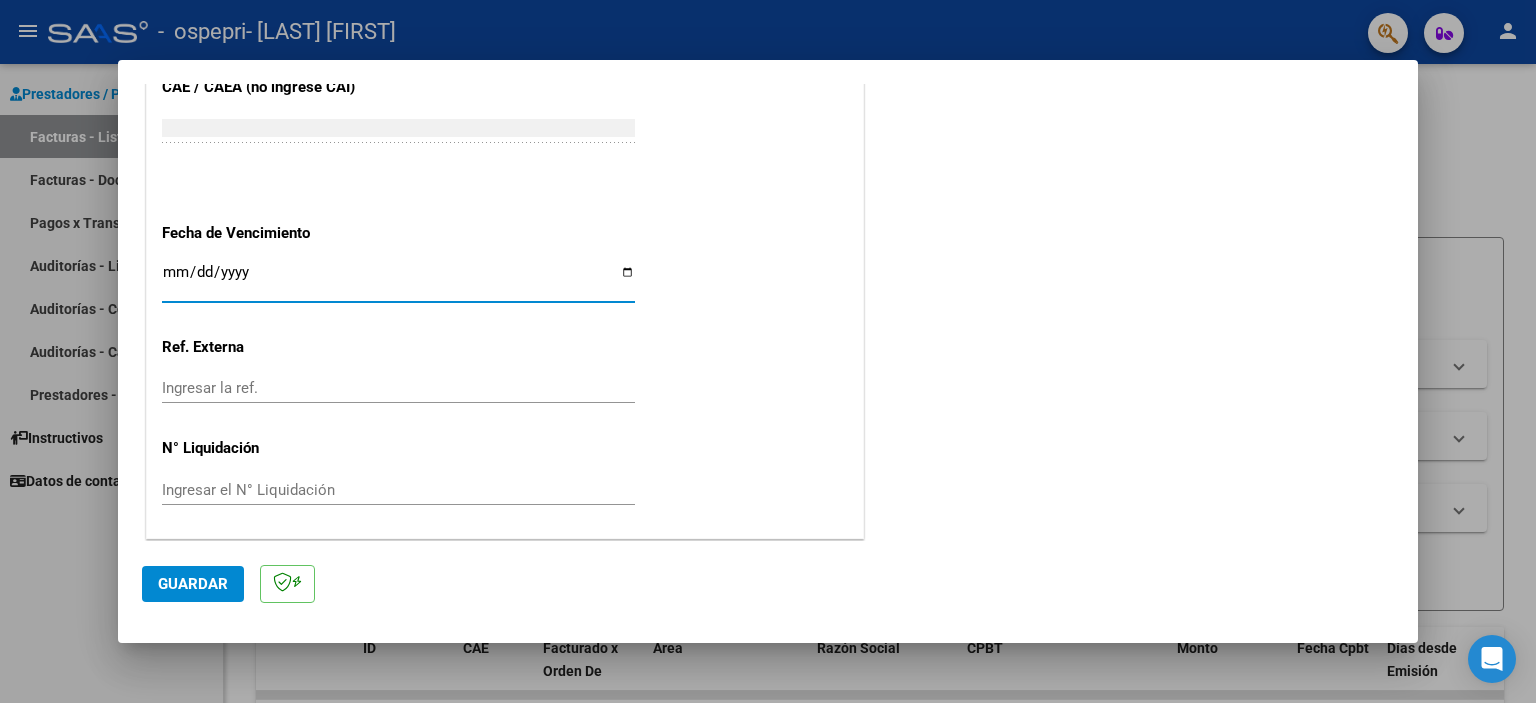 type on "2025-08-12" 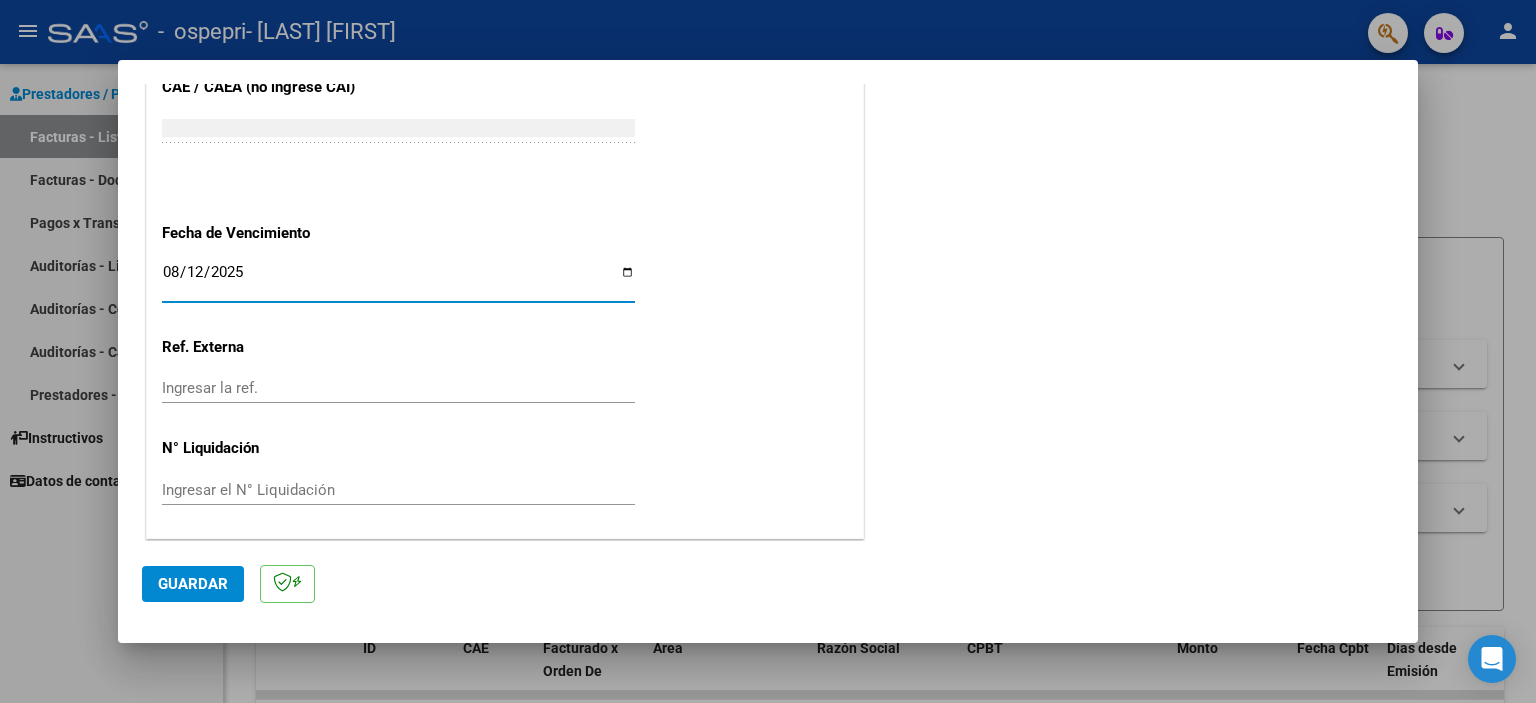 click on "Ingresar el N° Liquidación" at bounding box center (398, 490) 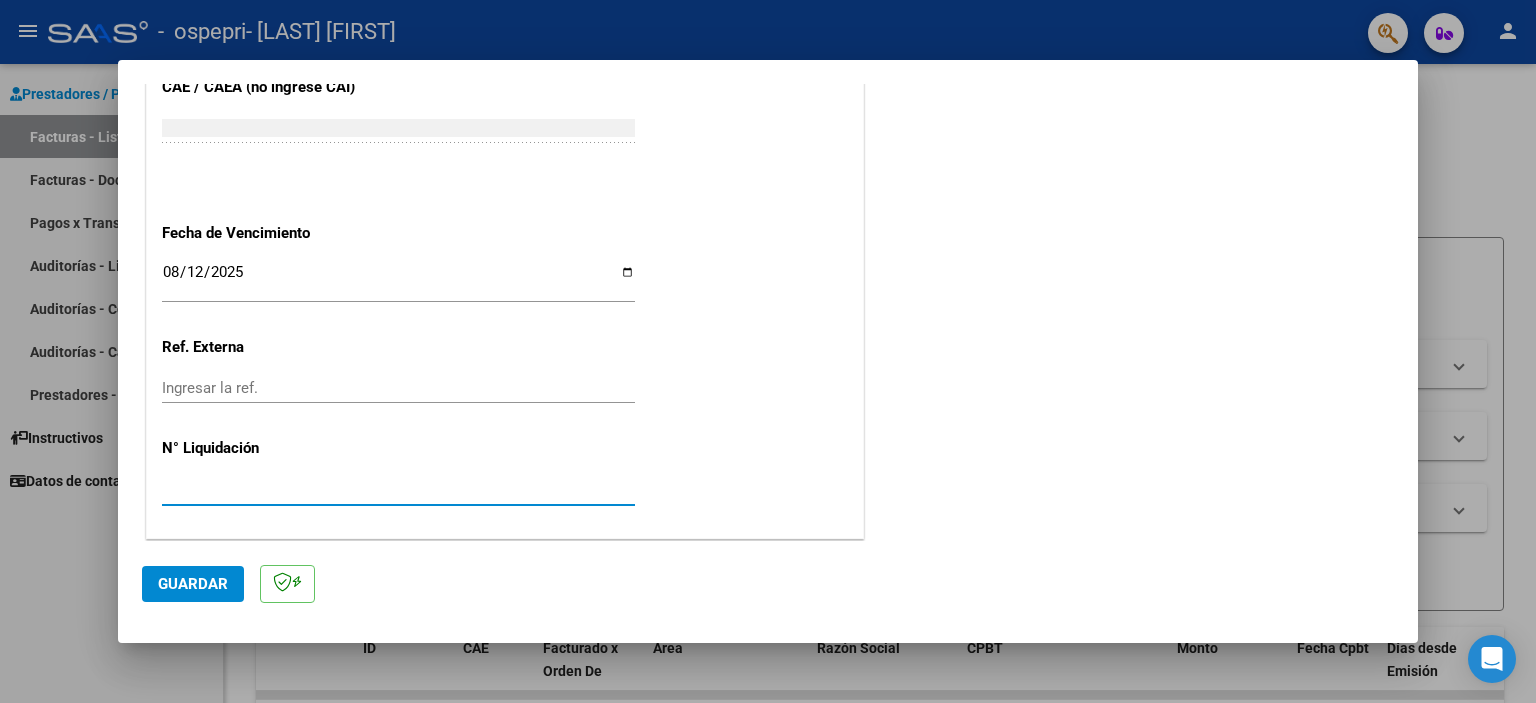 type on "[NUMERIC_IDENTIFIER]" 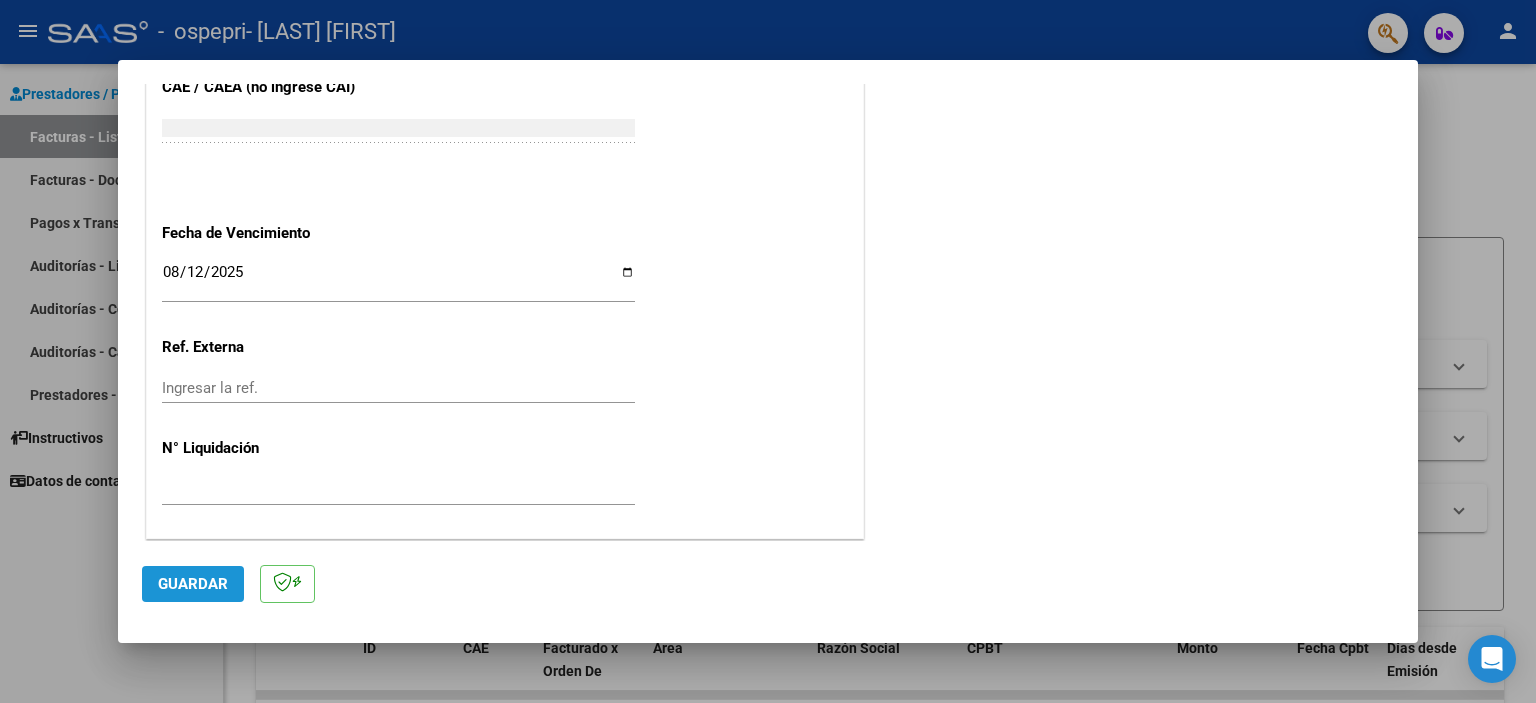 click on "Guardar" 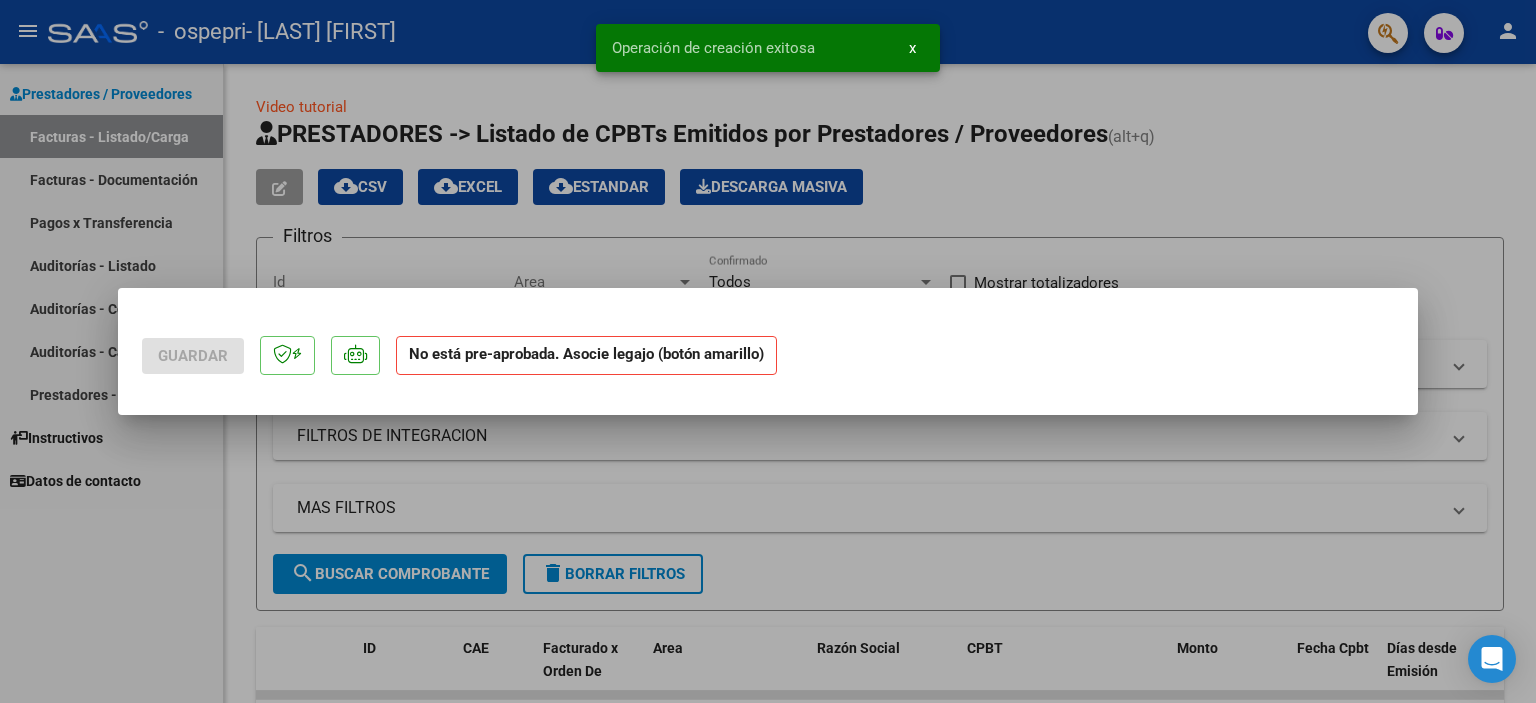 scroll, scrollTop: 0, scrollLeft: 0, axis: both 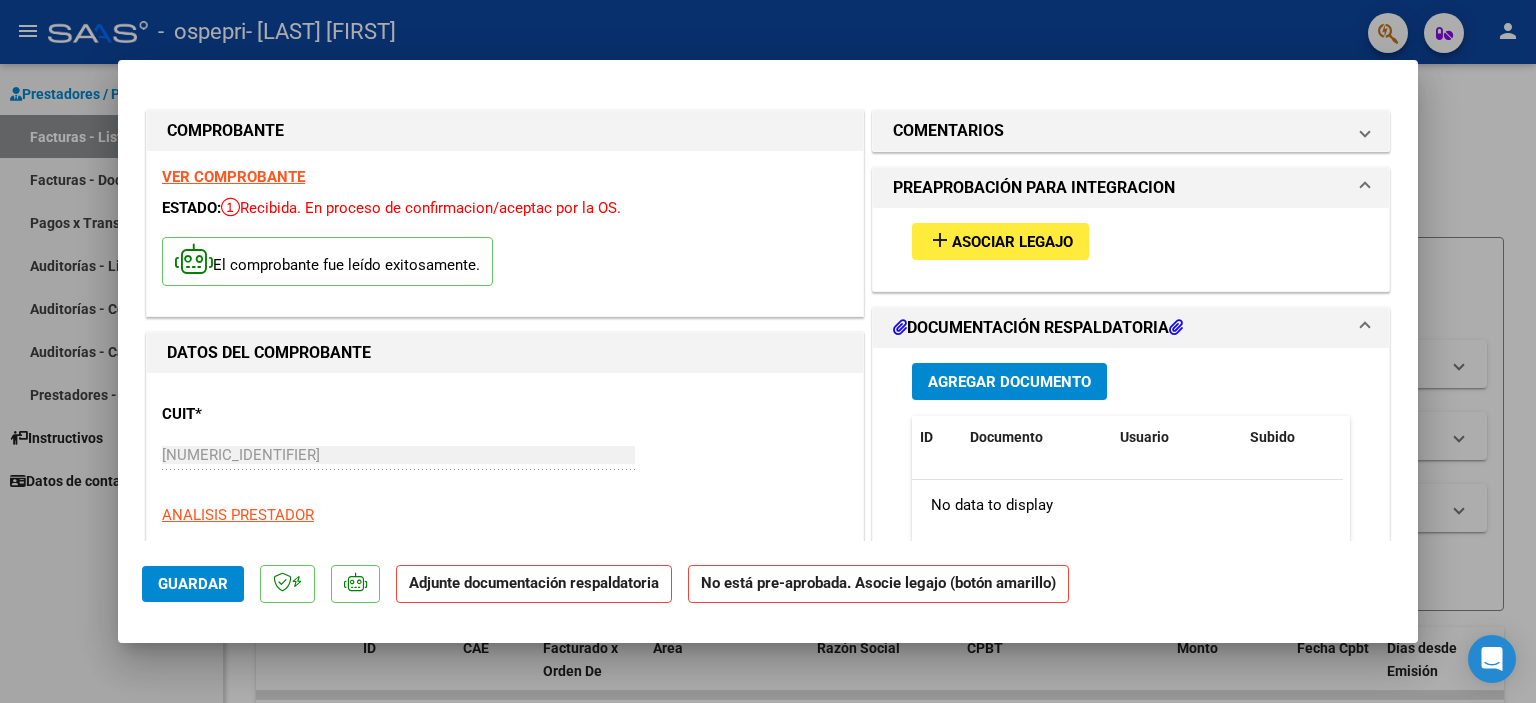 click on "Asociar Legajo" at bounding box center [1012, 242] 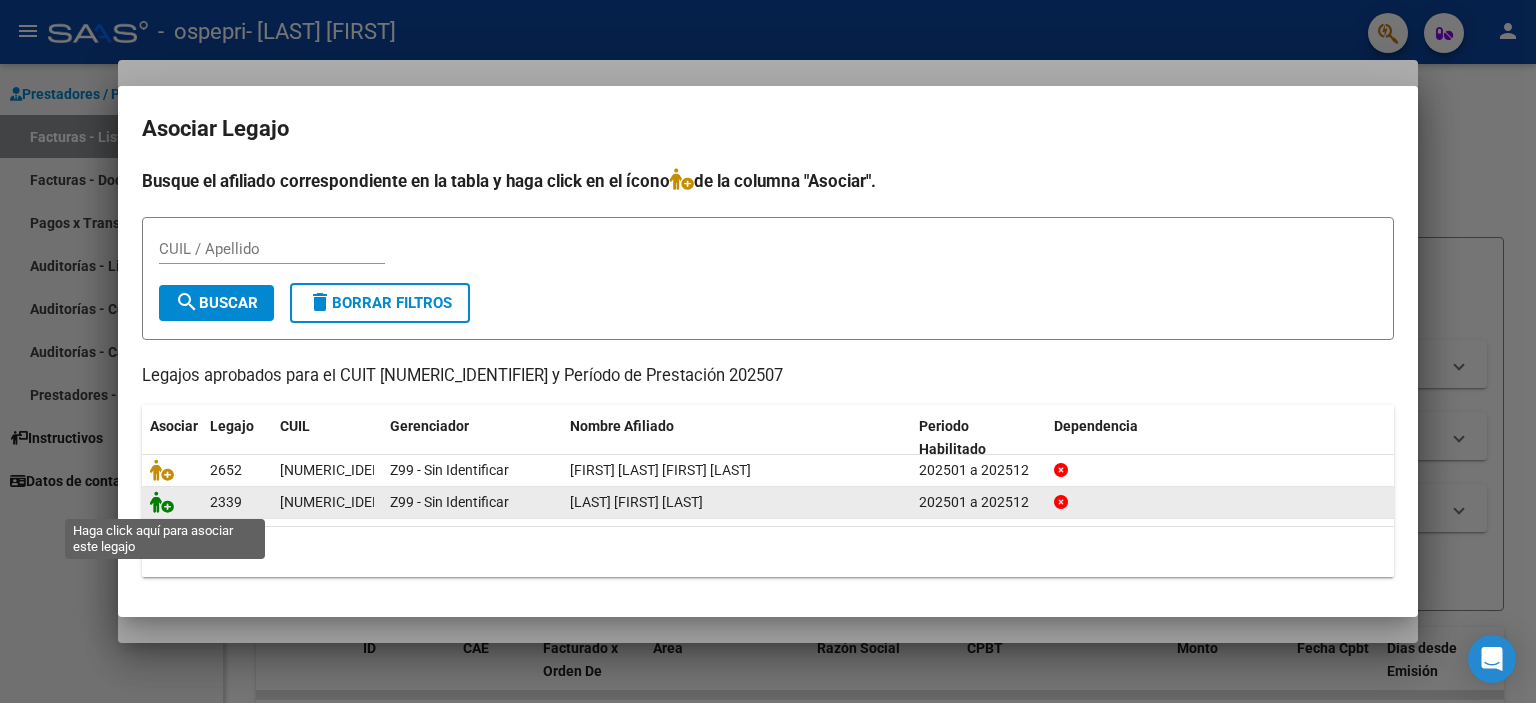 click 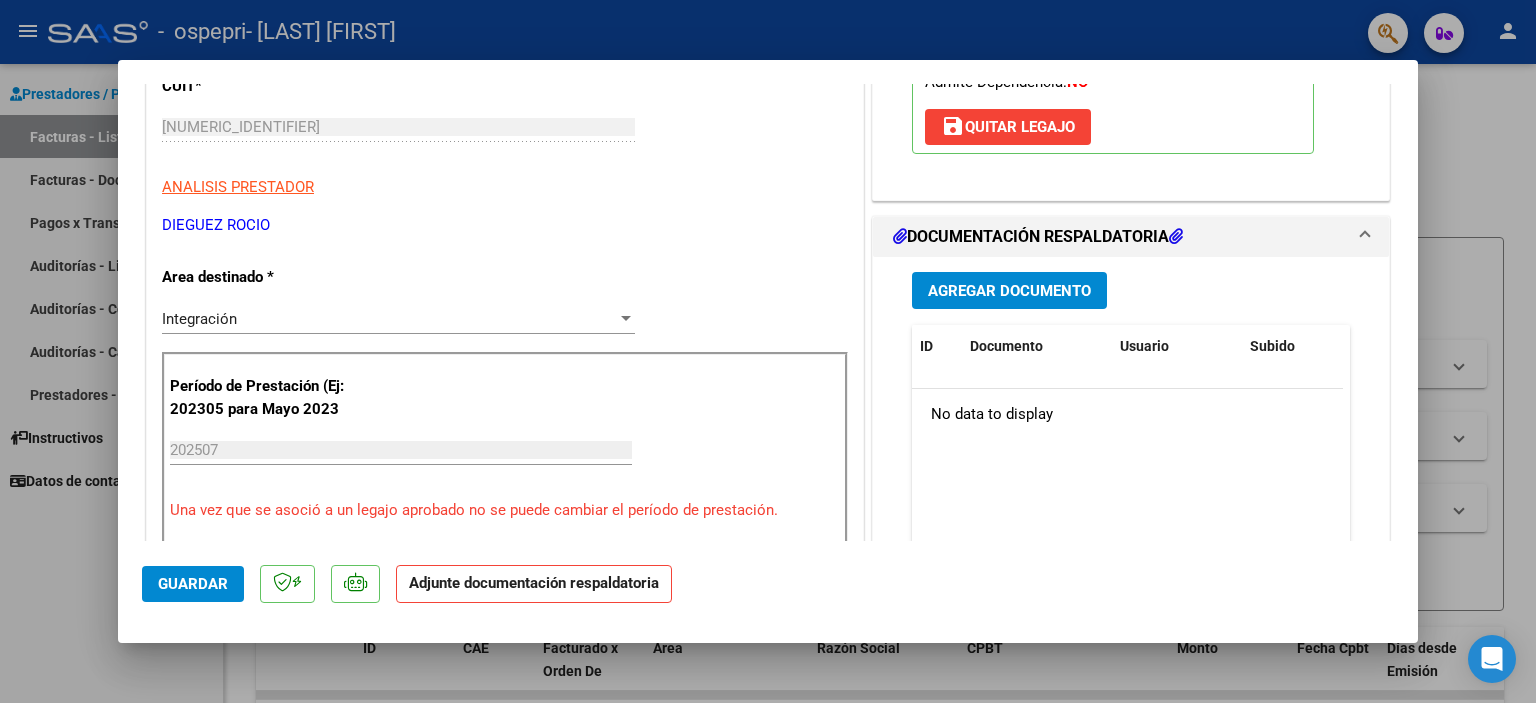 scroll, scrollTop: 273, scrollLeft: 0, axis: vertical 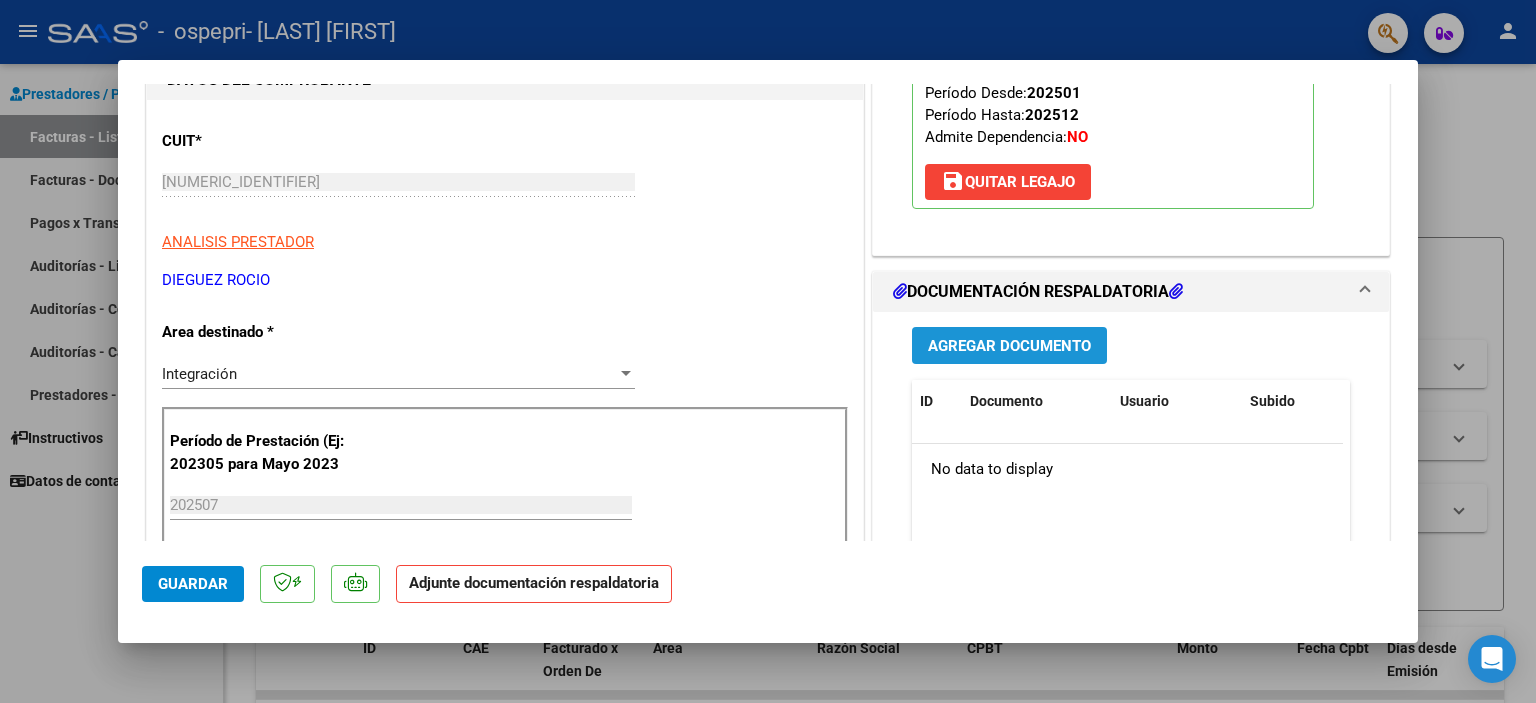 click on "Agregar Documento" at bounding box center [1009, 346] 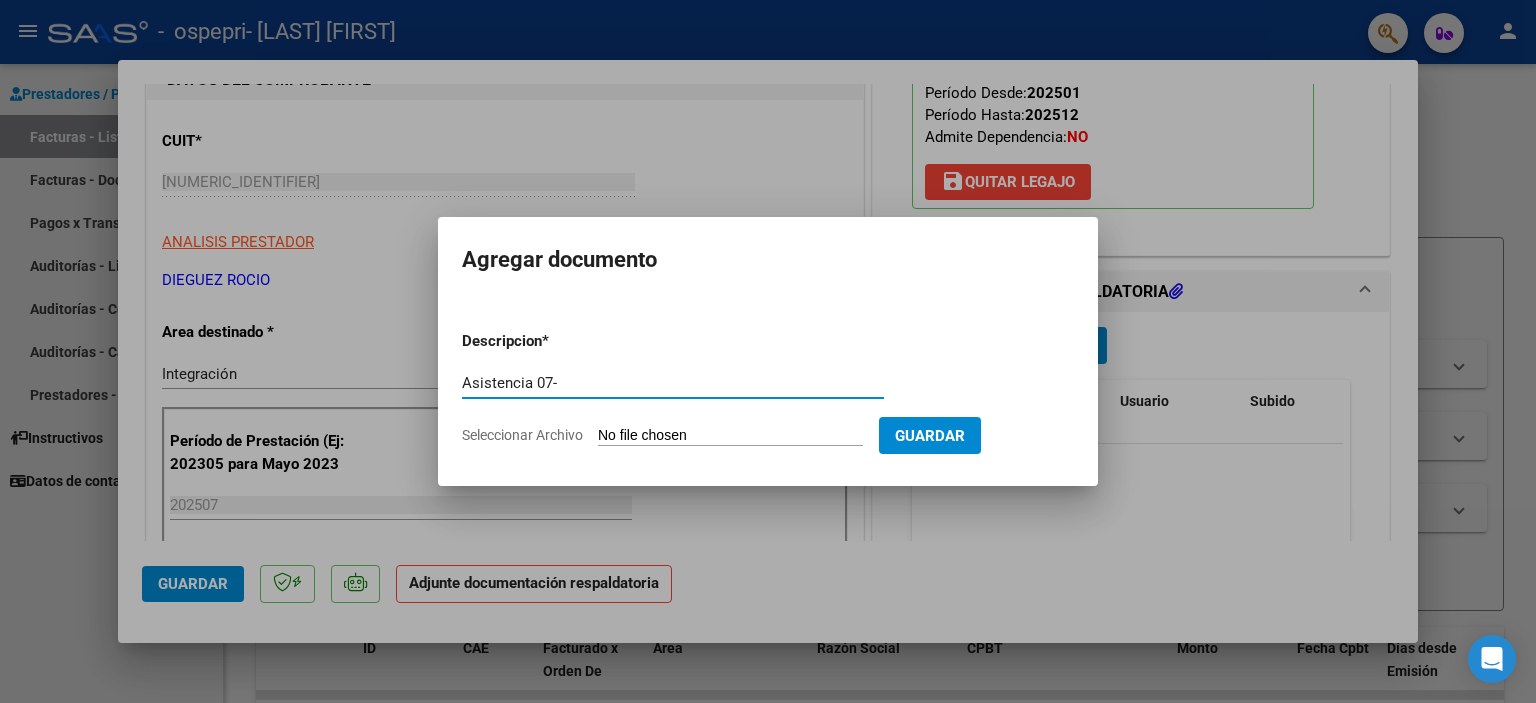 type on "Asistencia 07-" 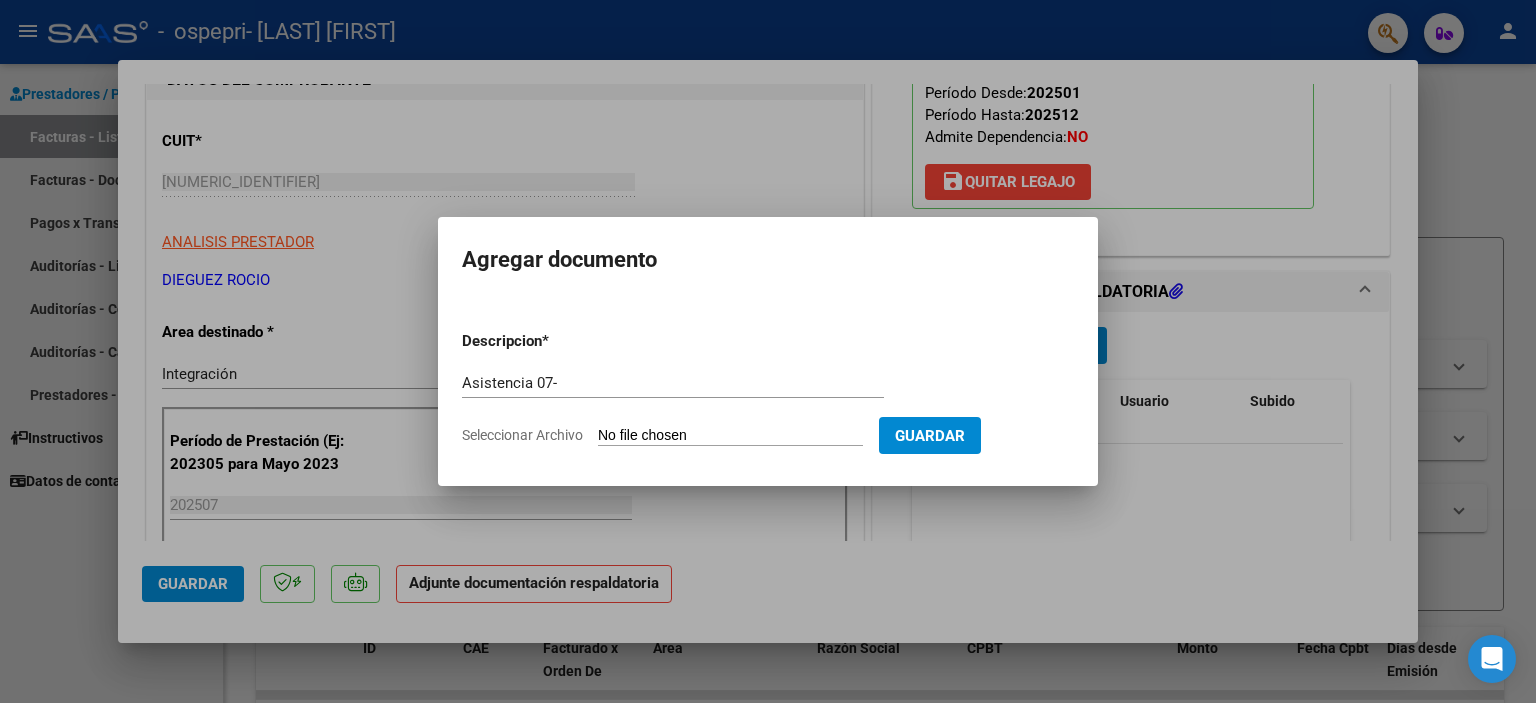 type on "C:\fakepath\[LAST], [FIRST] - Asistencia 07-" 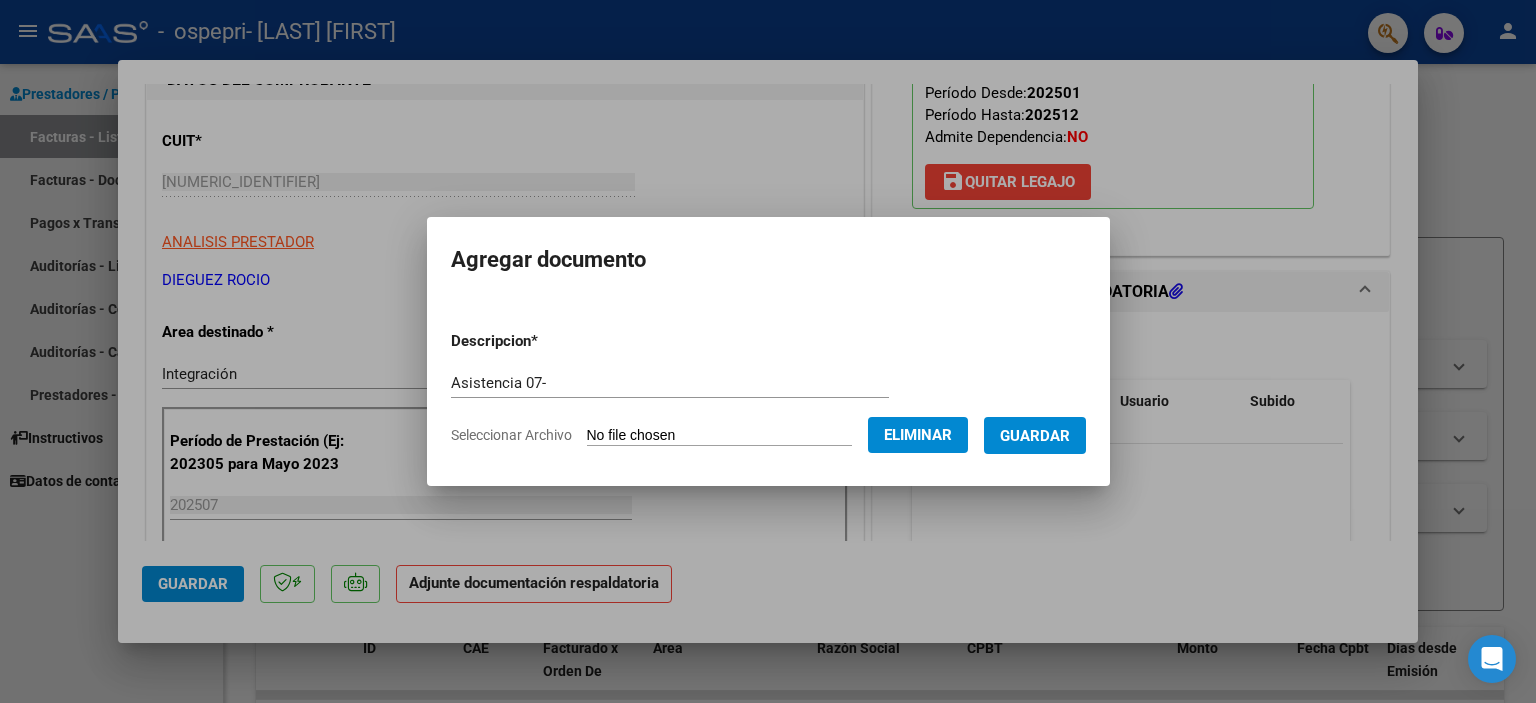 click on "Guardar" at bounding box center (1035, 436) 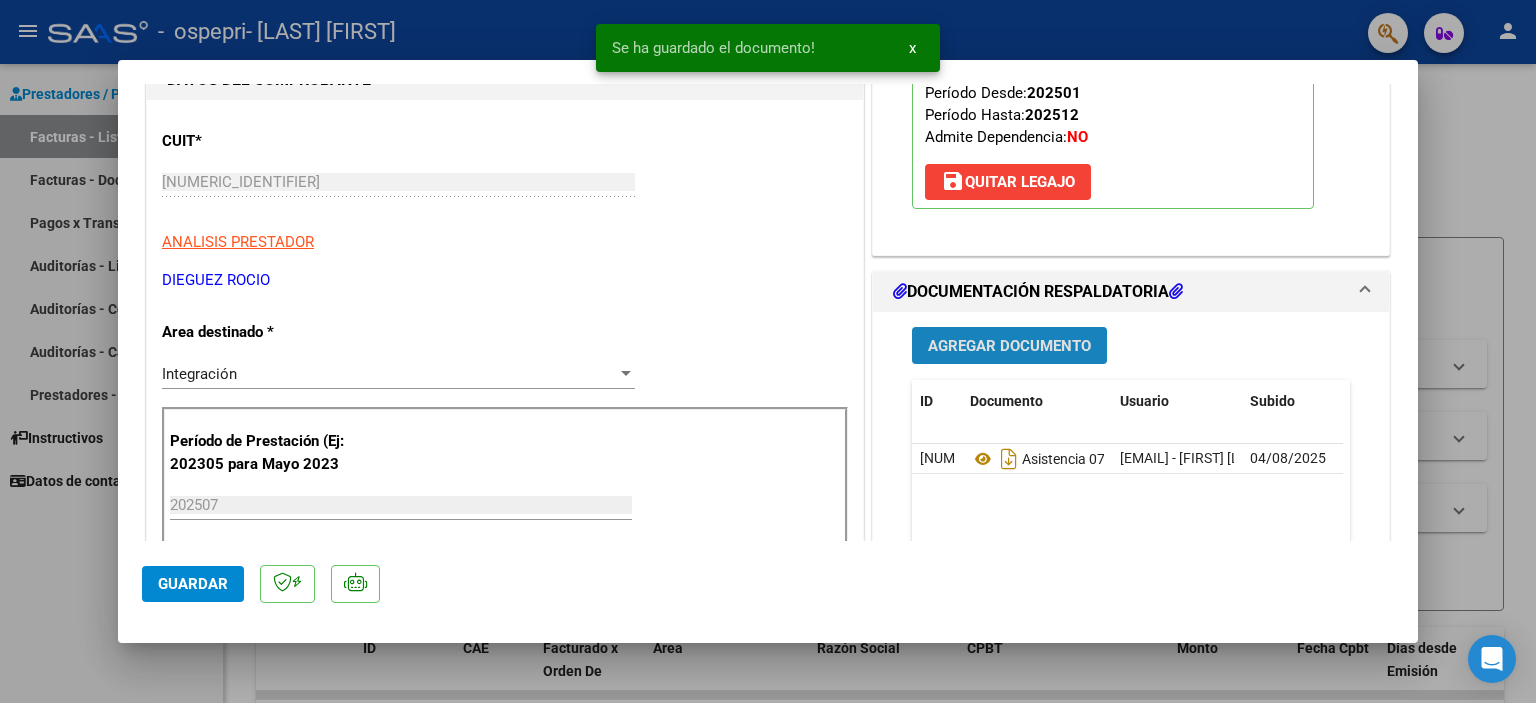 click on "Agregar Documento" at bounding box center [1009, 346] 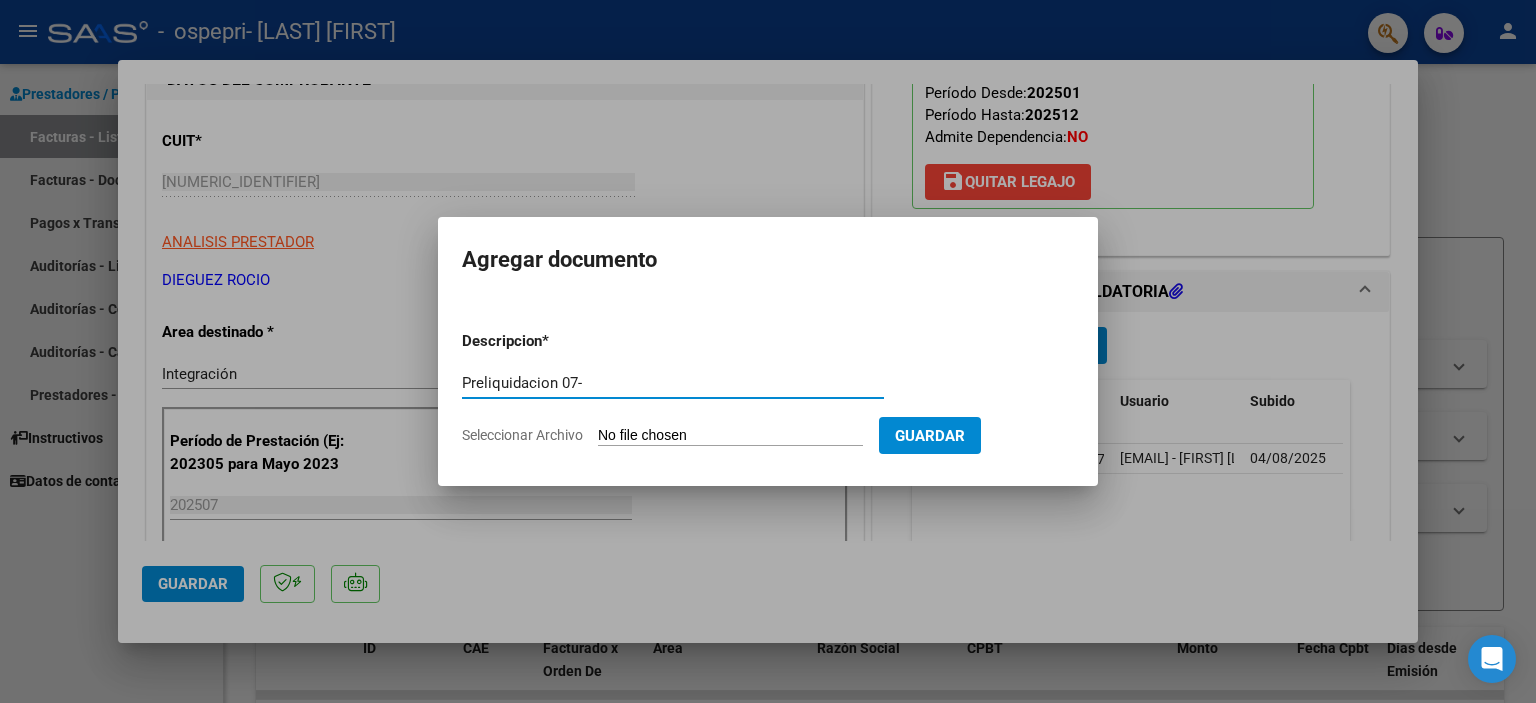 type on "Preliquidacion 07-" 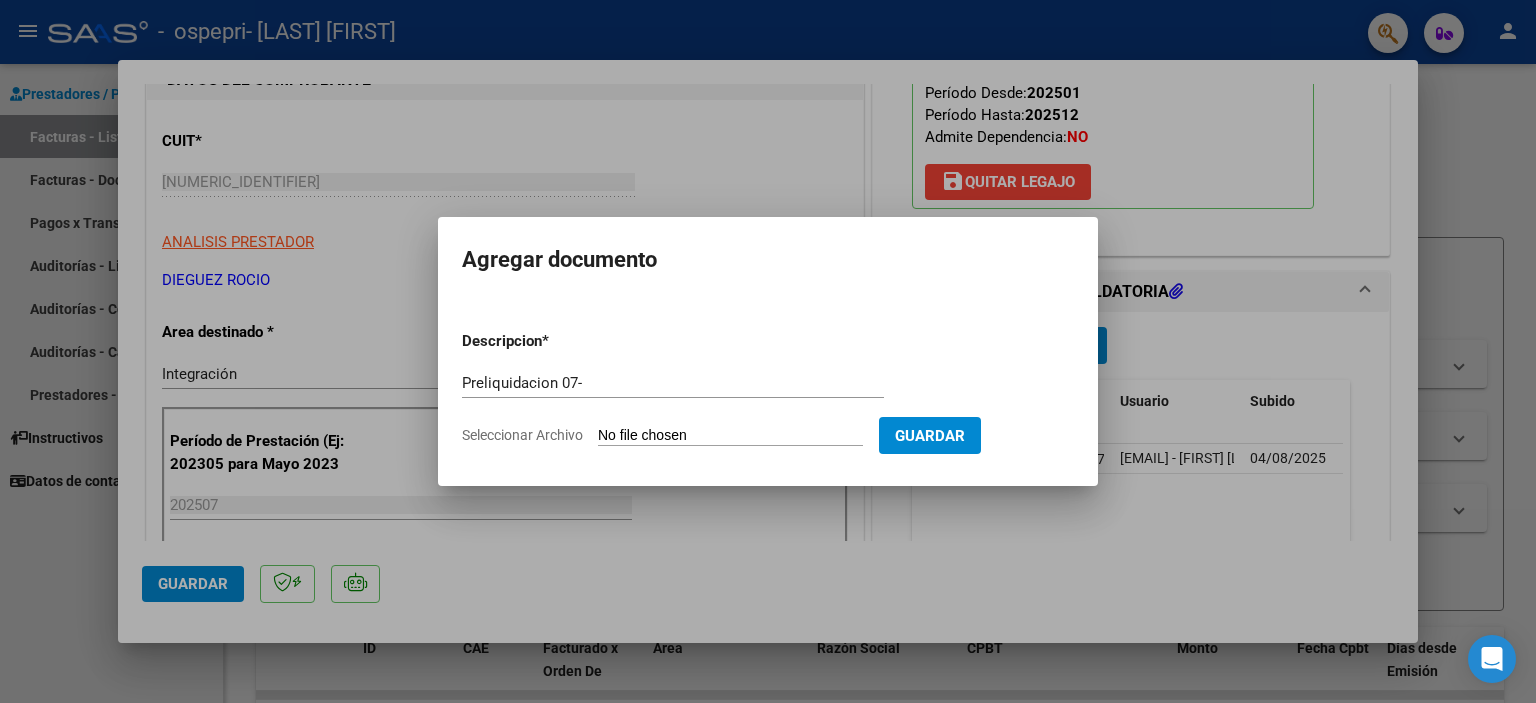 click on "Seleccionar Archivo" 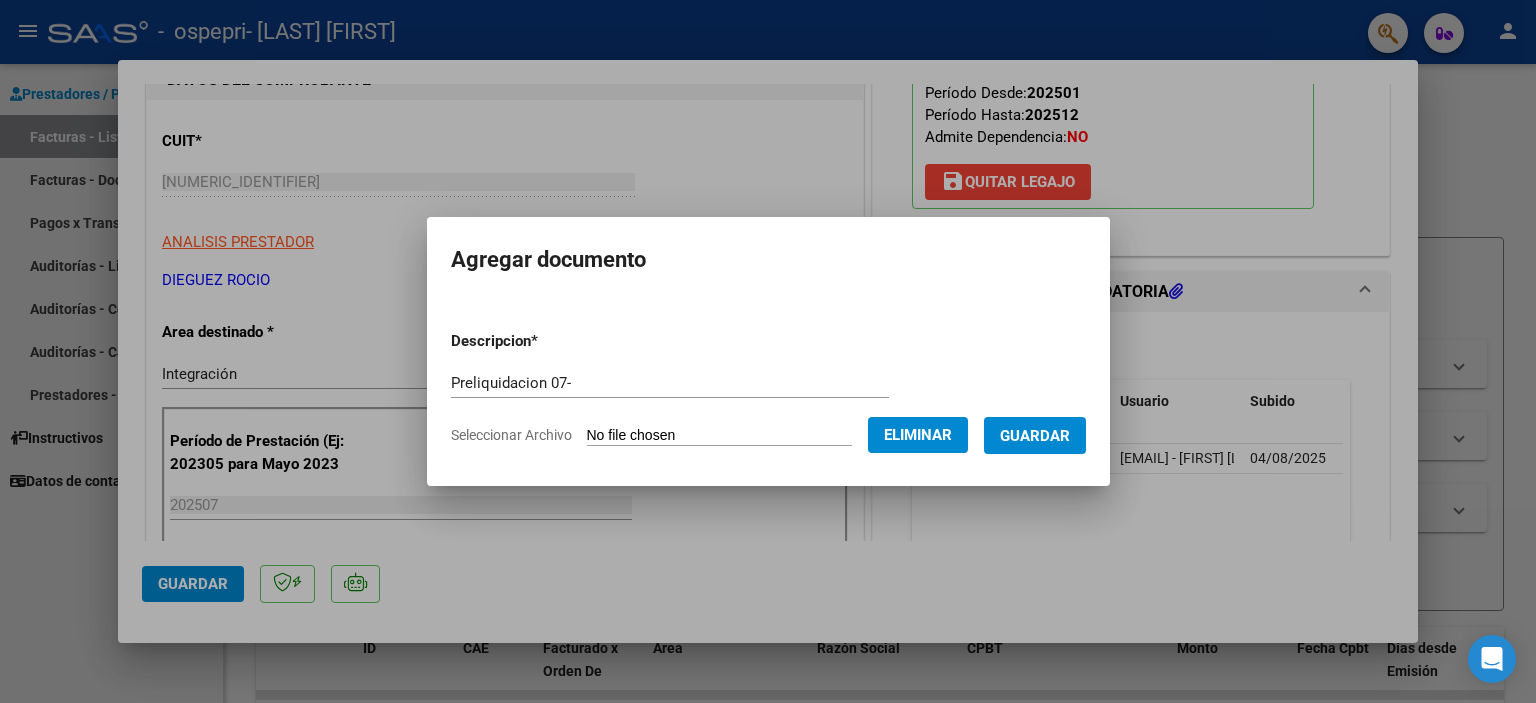 click at bounding box center [768, 351] 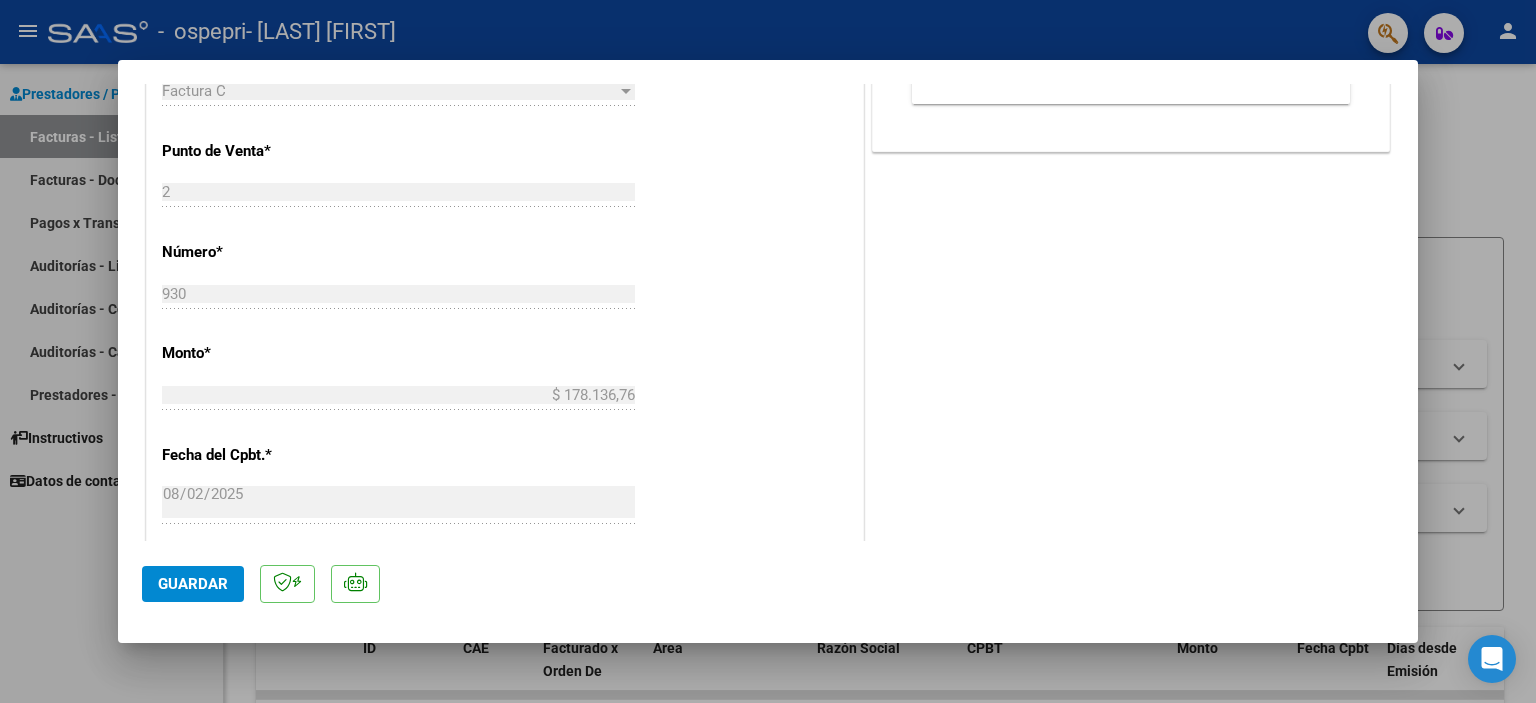 scroll, scrollTop: 1331, scrollLeft: 0, axis: vertical 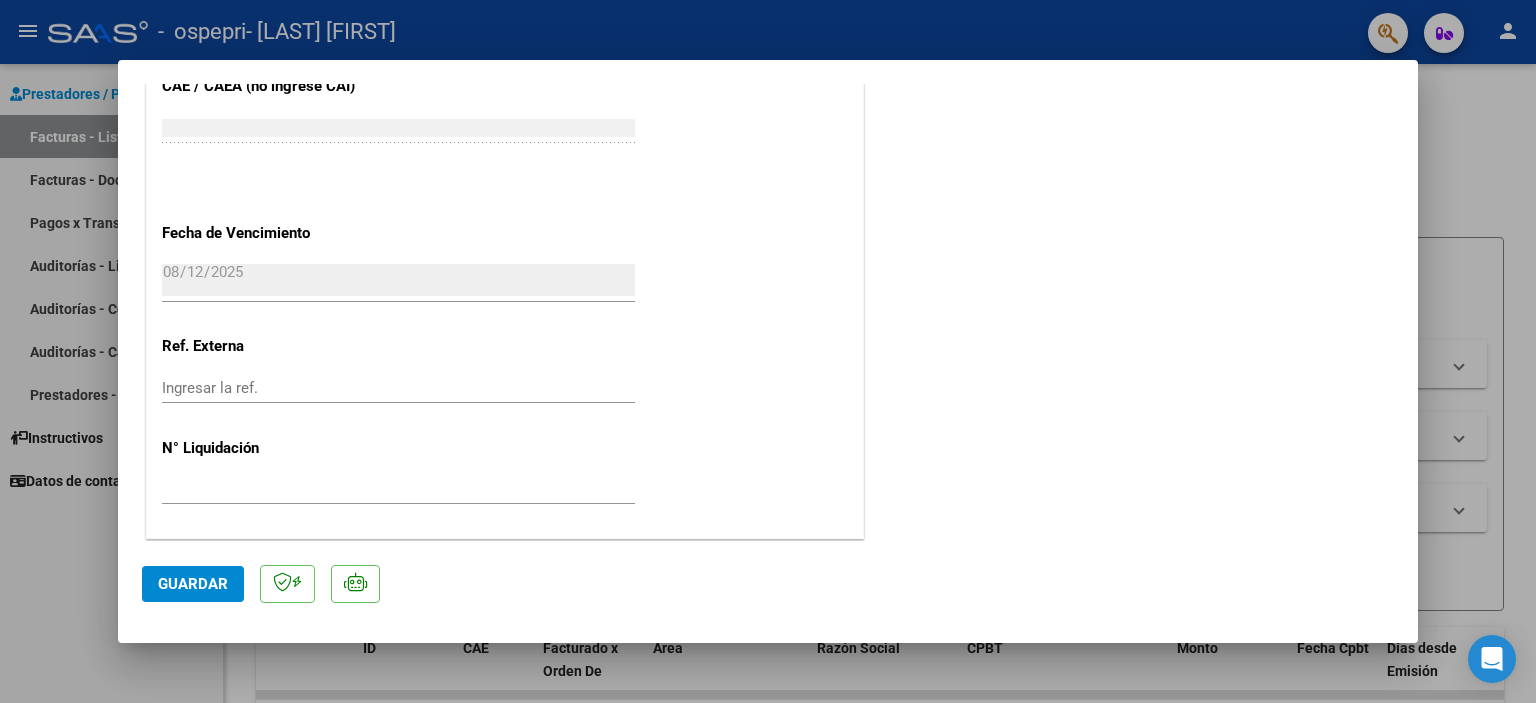 click on "Guardar" 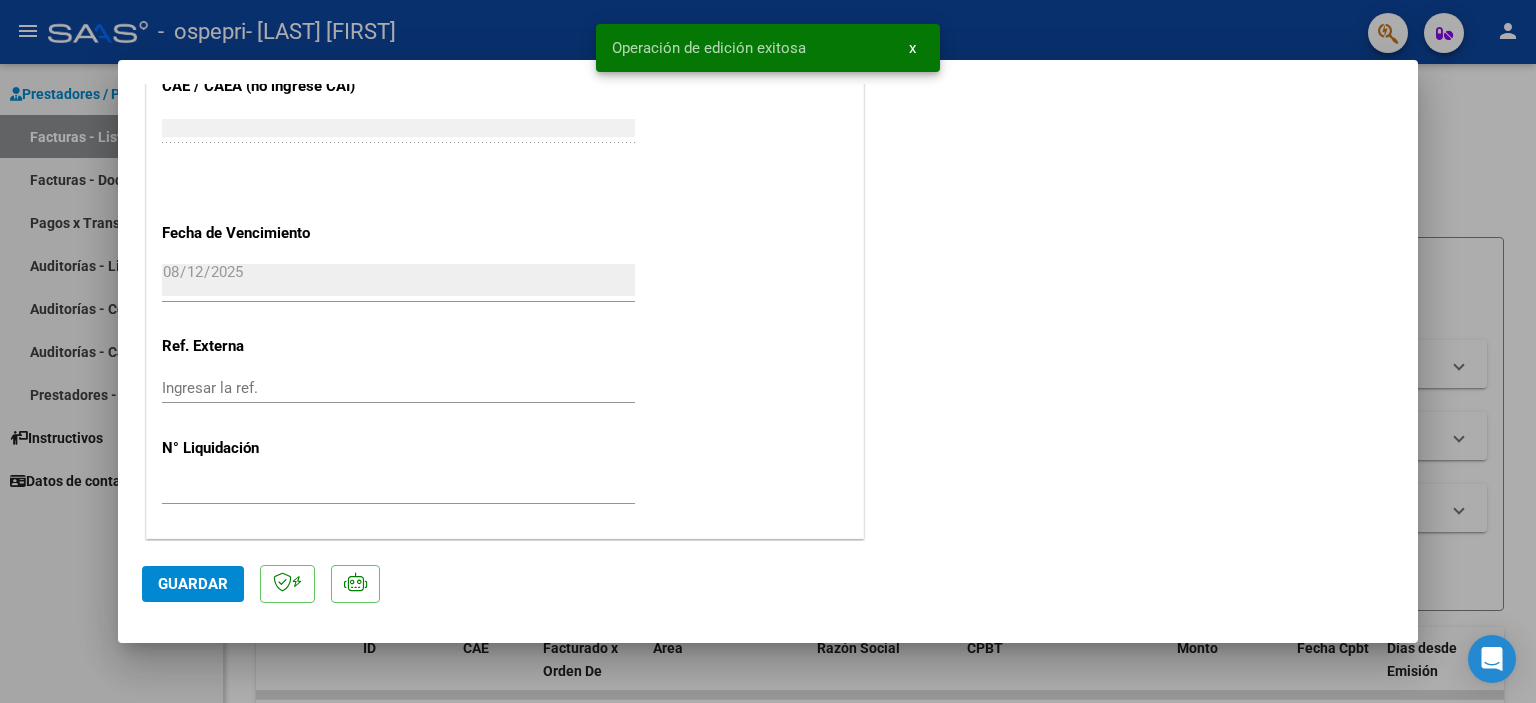 click at bounding box center (768, 351) 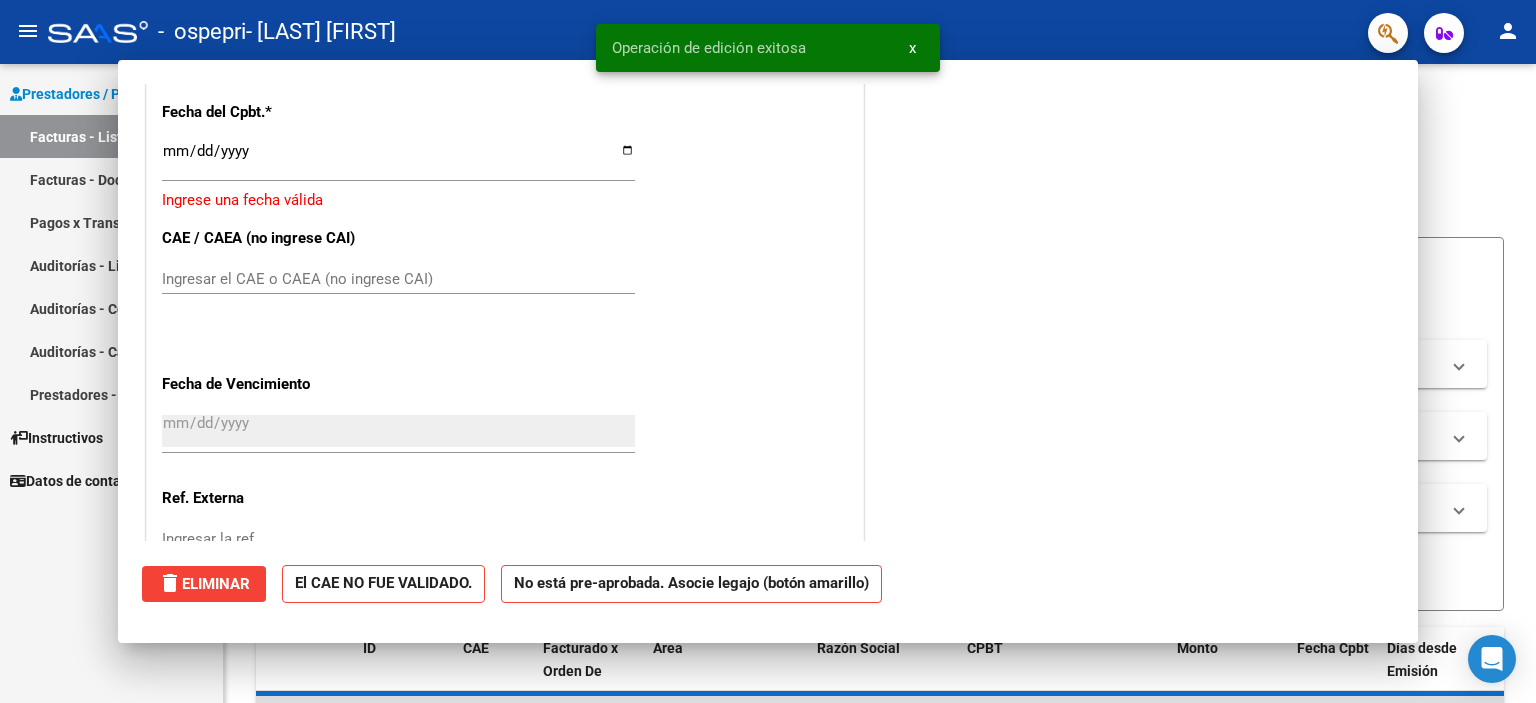 scroll, scrollTop: 0, scrollLeft: 0, axis: both 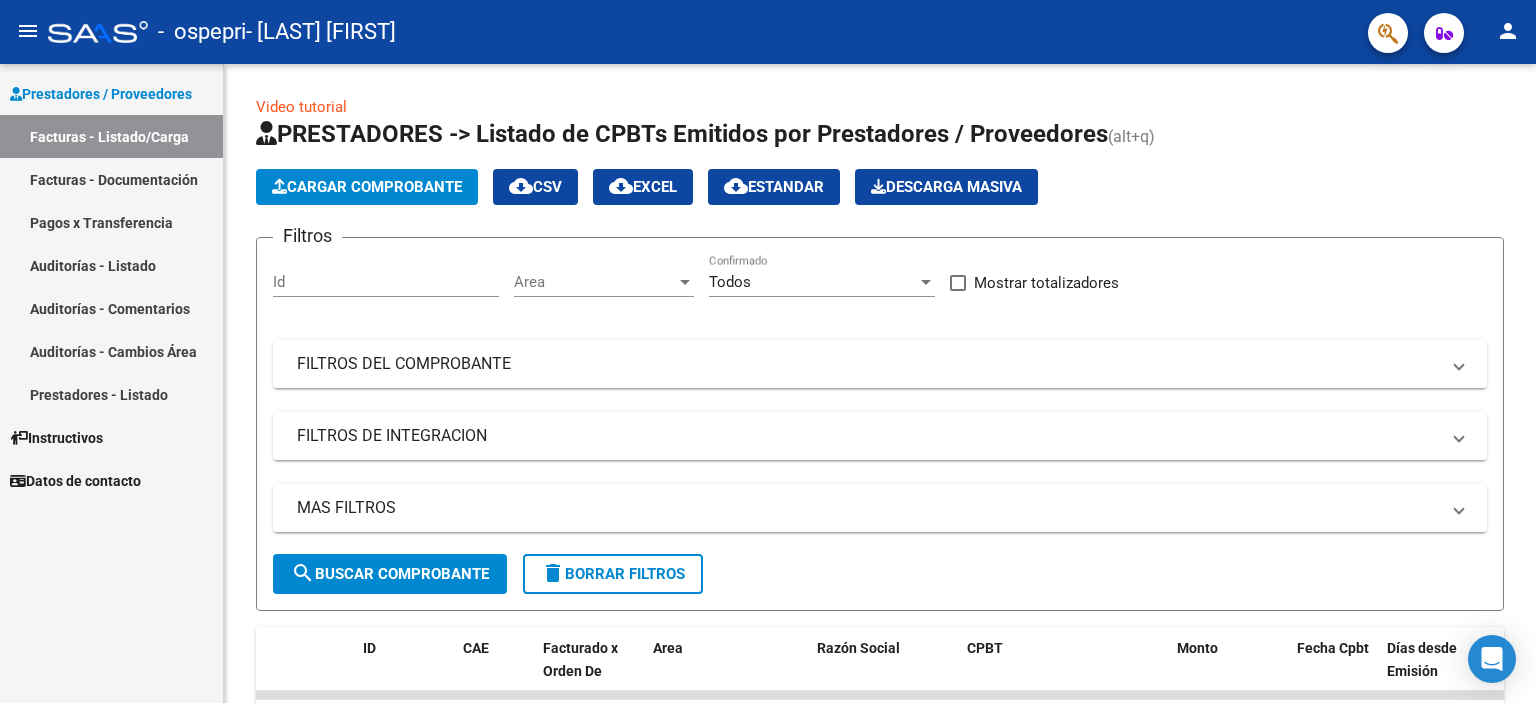 click on "Prestadores / Proveedores" at bounding box center [101, 94] 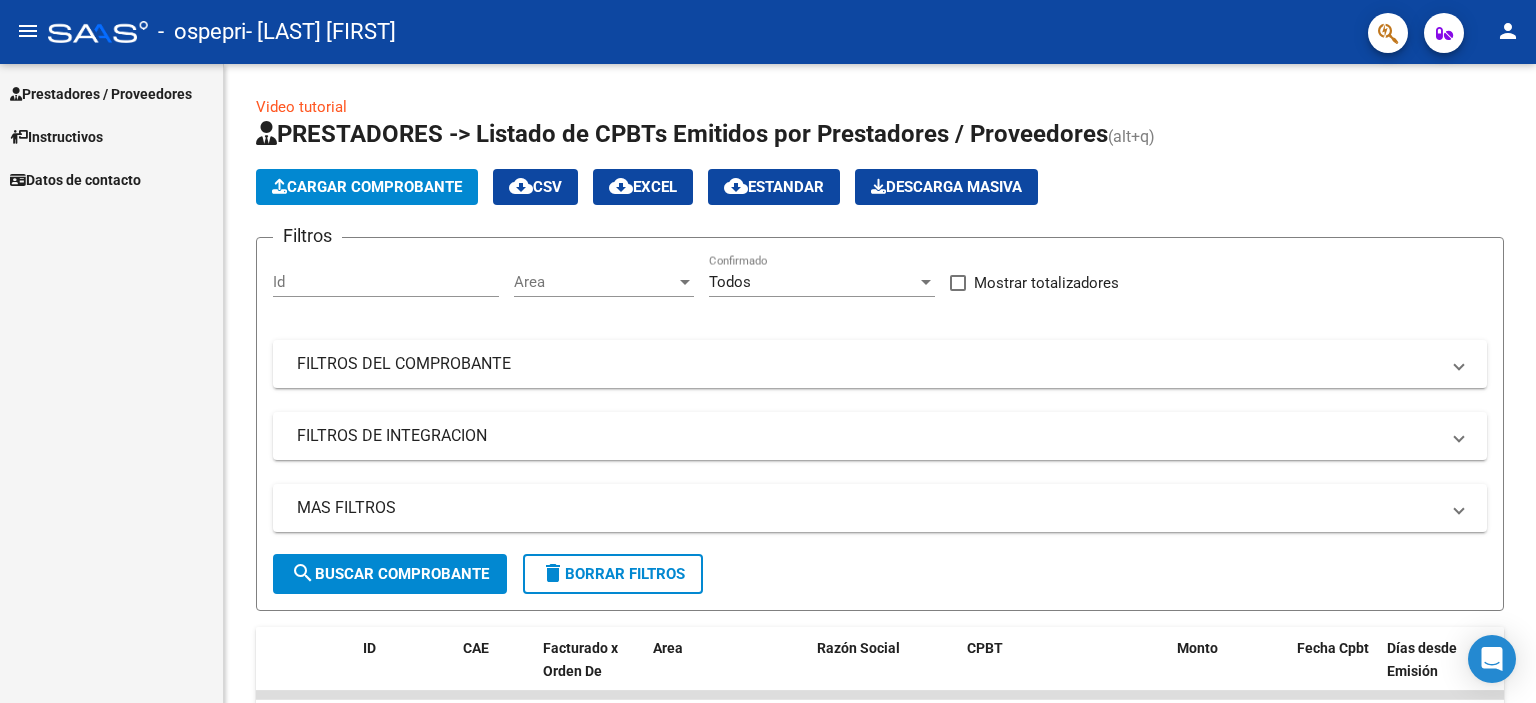 click on "Prestadores / Proveedores" at bounding box center [111, 93] 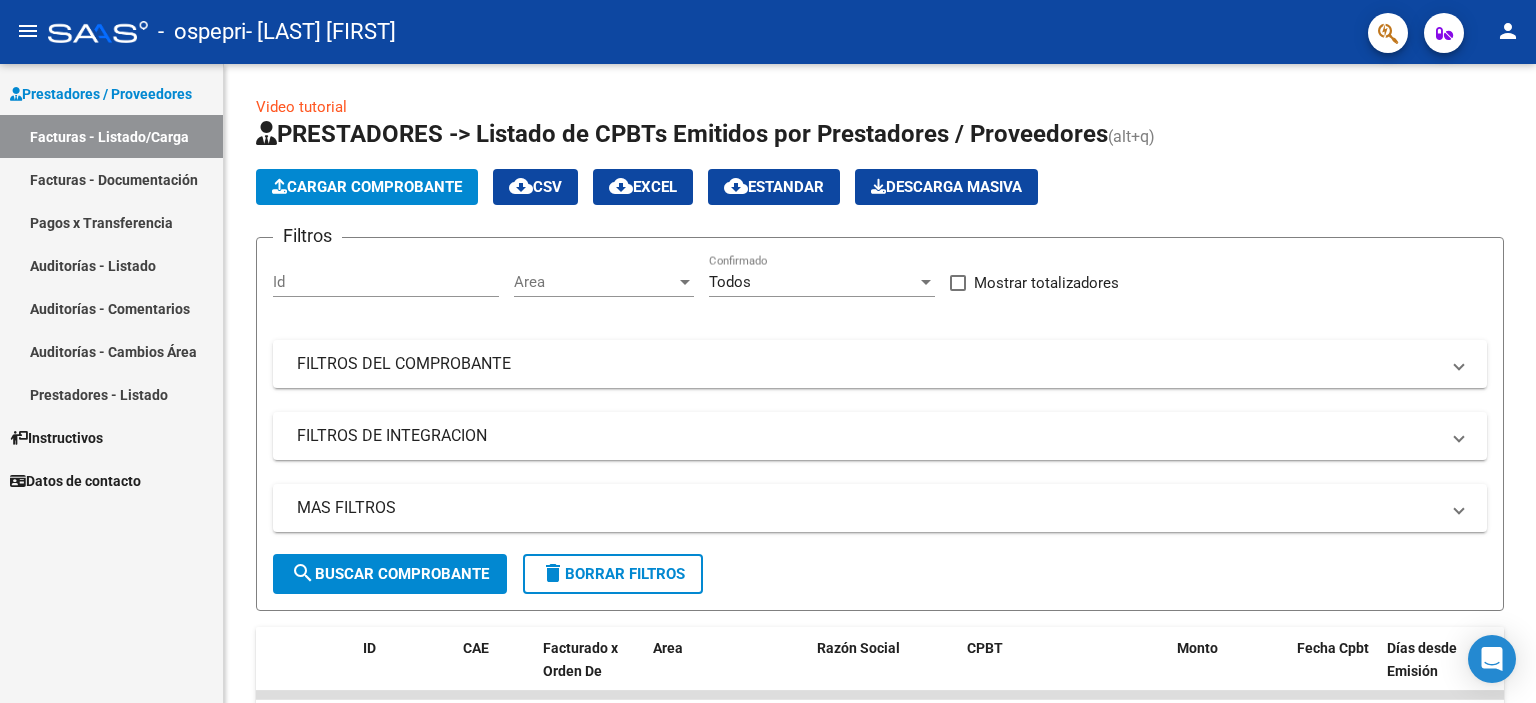 click on "Facturas - Listado/Carga" at bounding box center [111, 136] 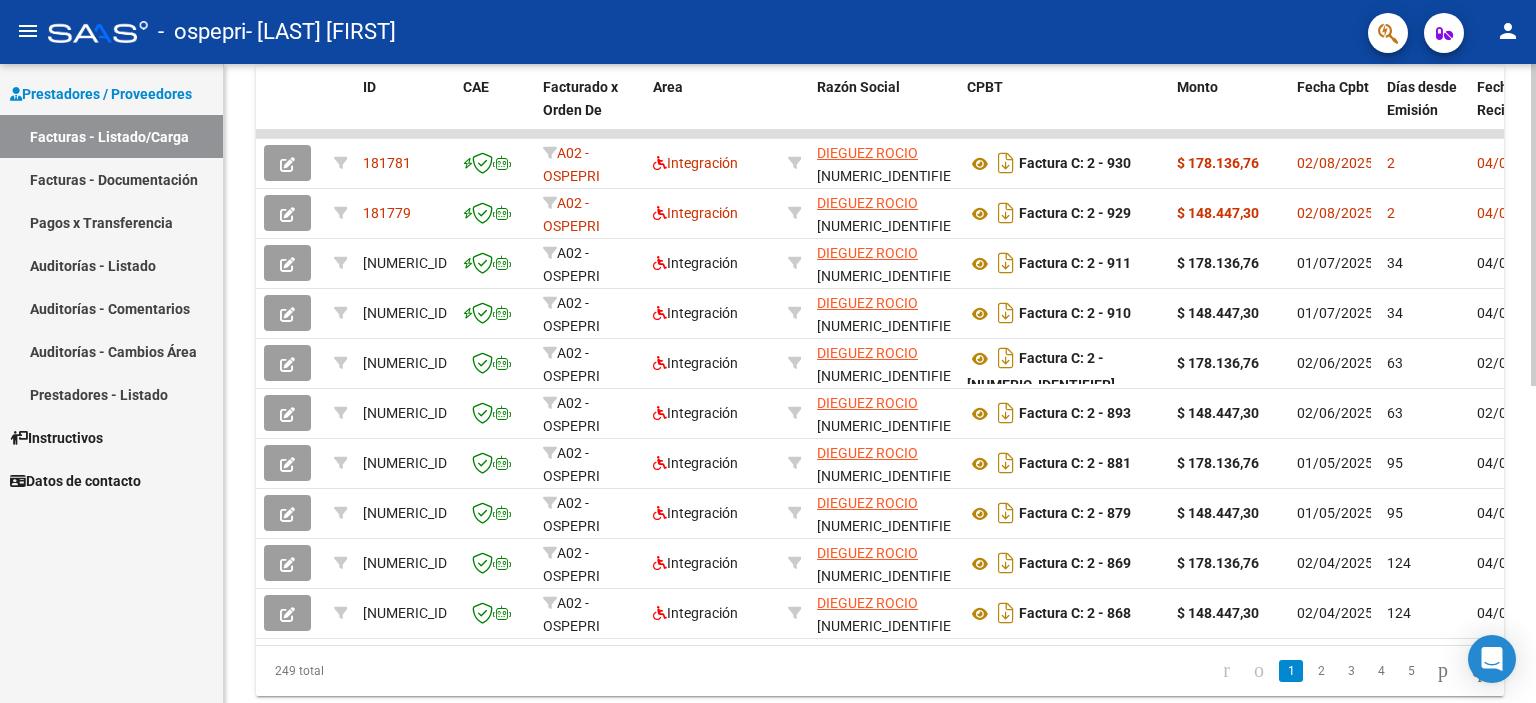 scroll, scrollTop: 572, scrollLeft: 0, axis: vertical 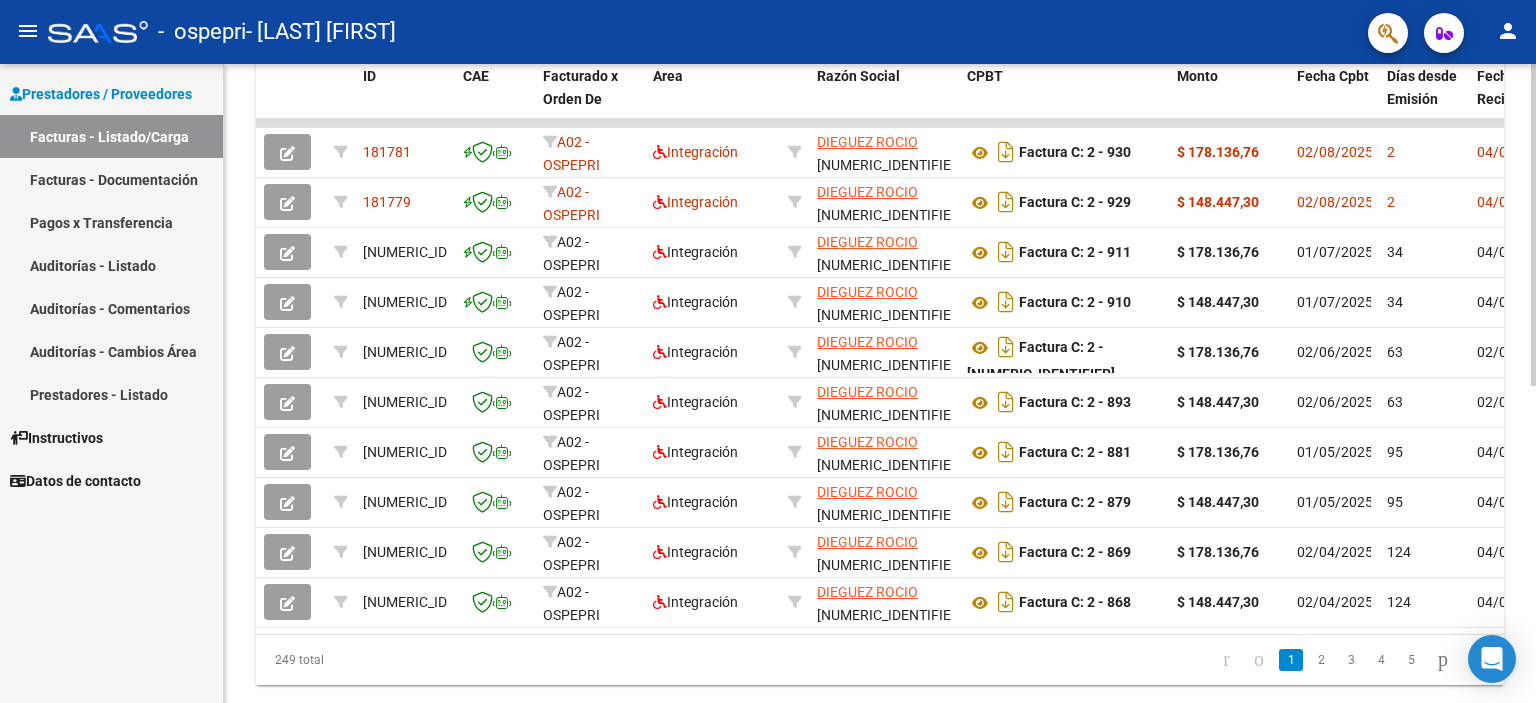 click 